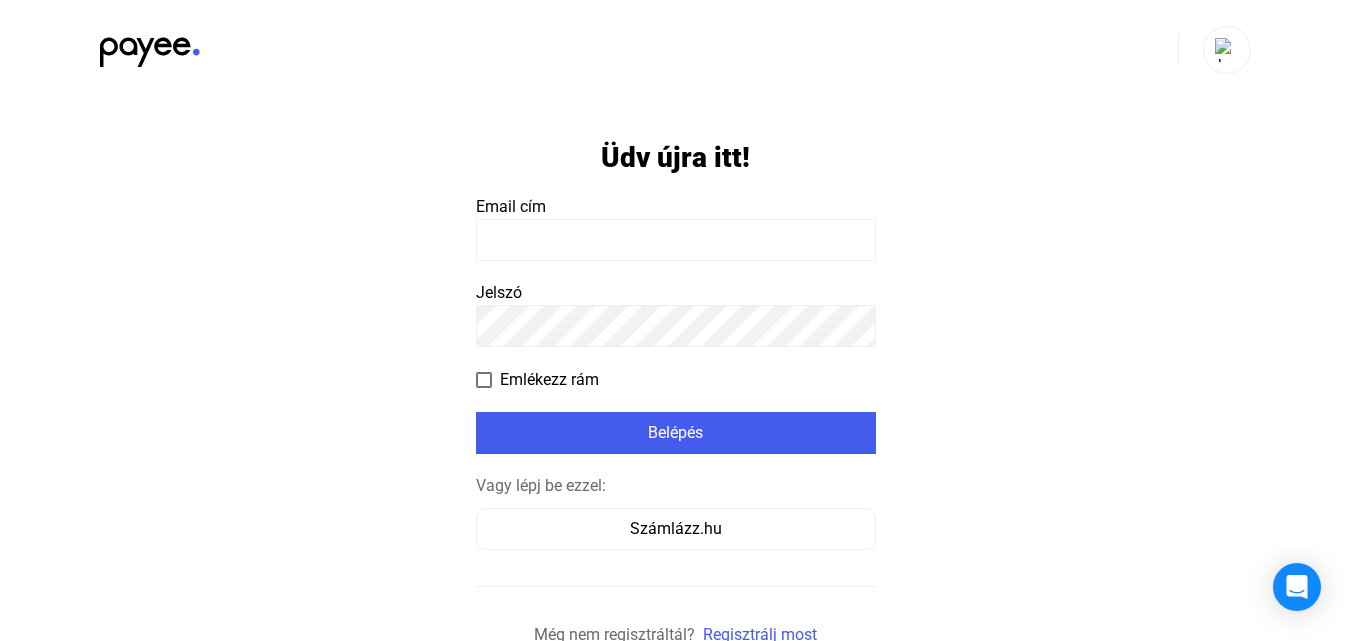 scroll, scrollTop: 0, scrollLeft: 0, axis: both 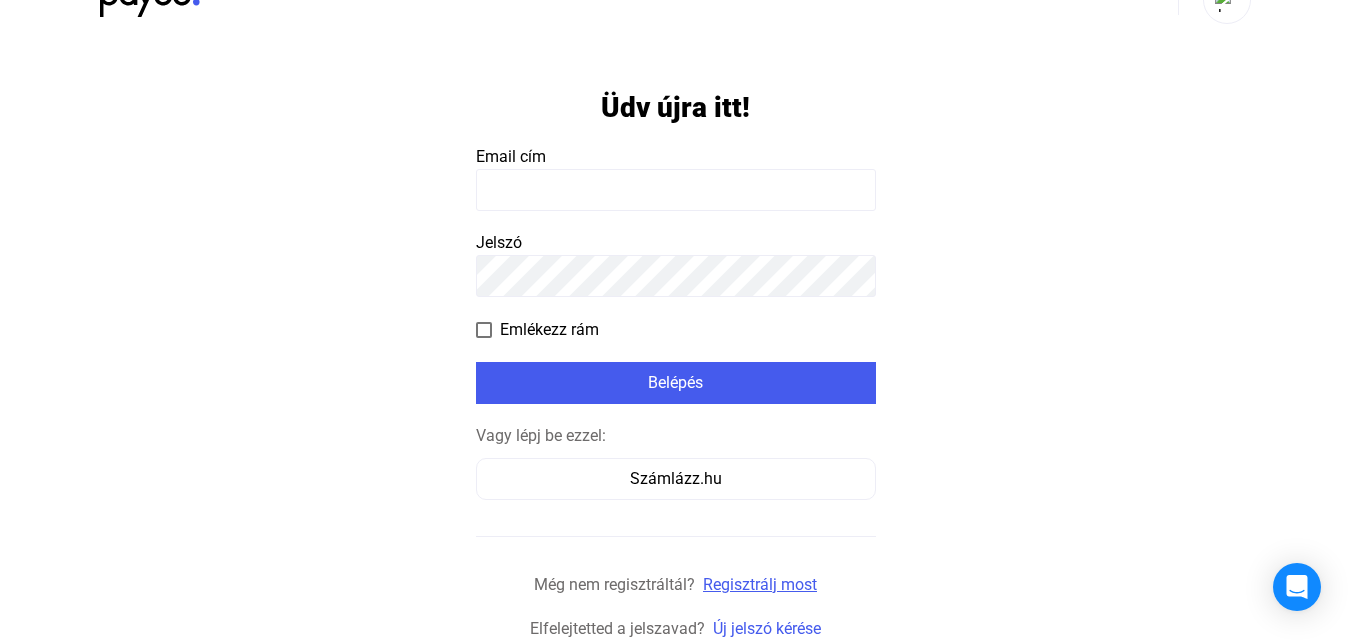 click on "Regisztrálj most" at bounding box center (760, 584) 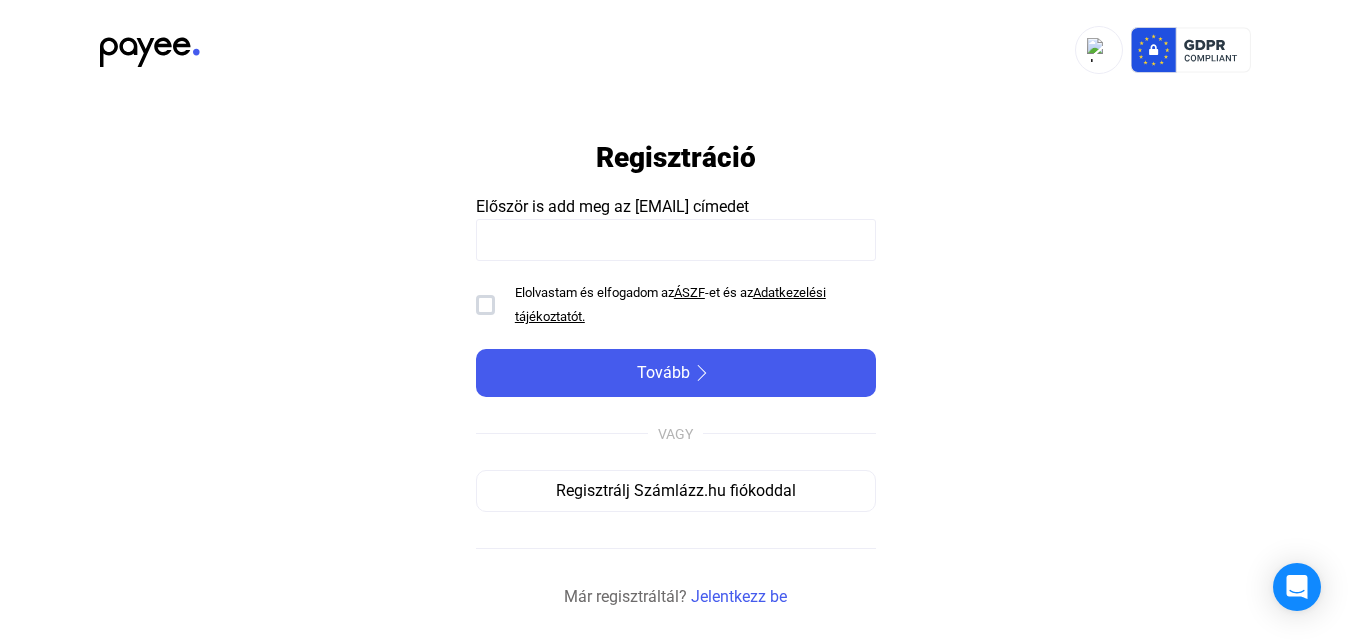 scroll, scrollTop: 0, scrollLeft: 0, axis: both 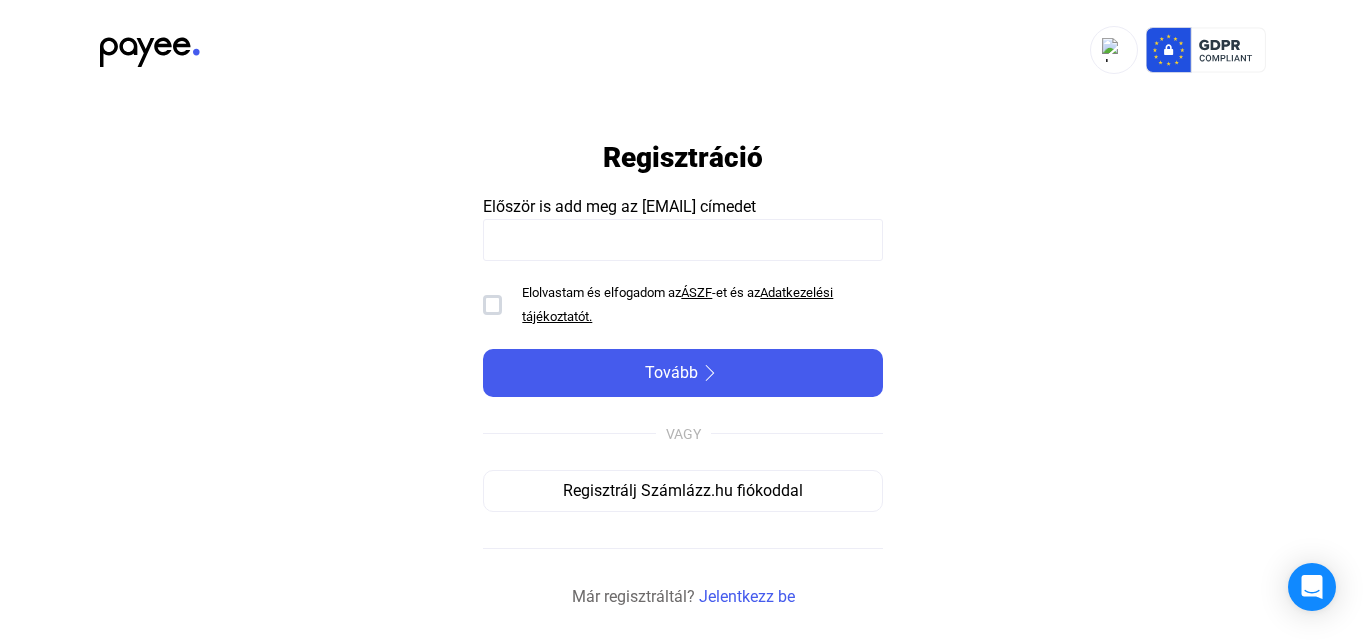 click at bounding box center [683, 240] 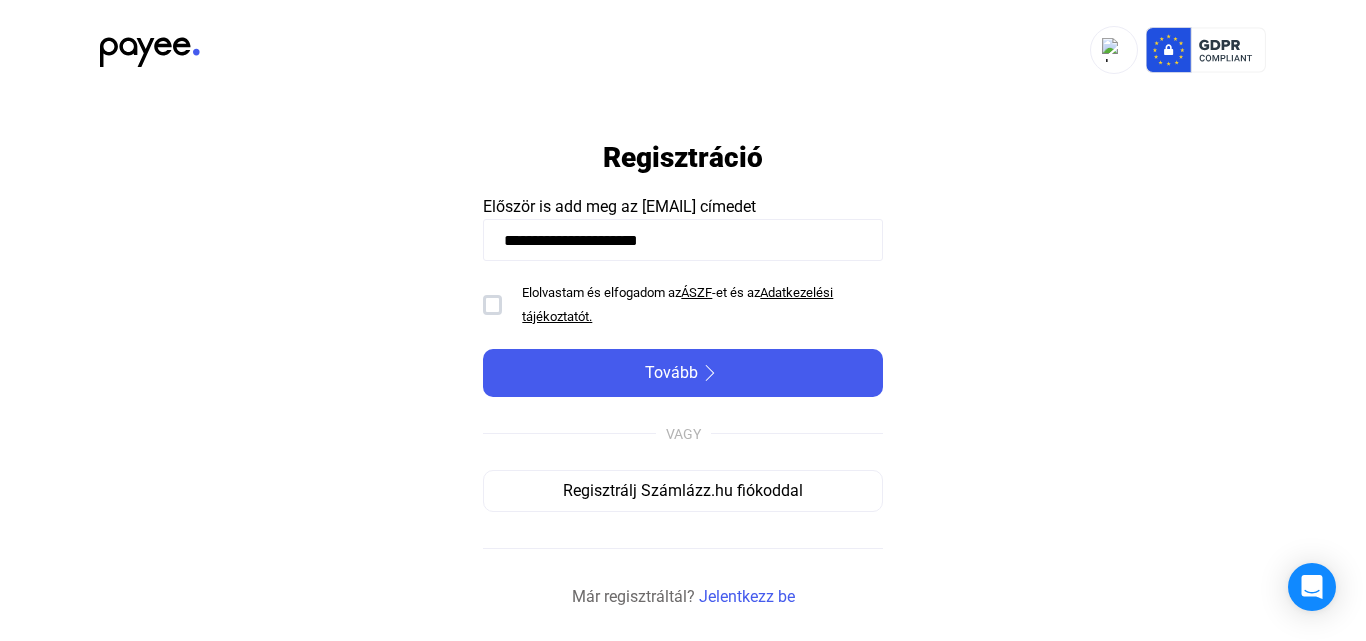 type on "**********" 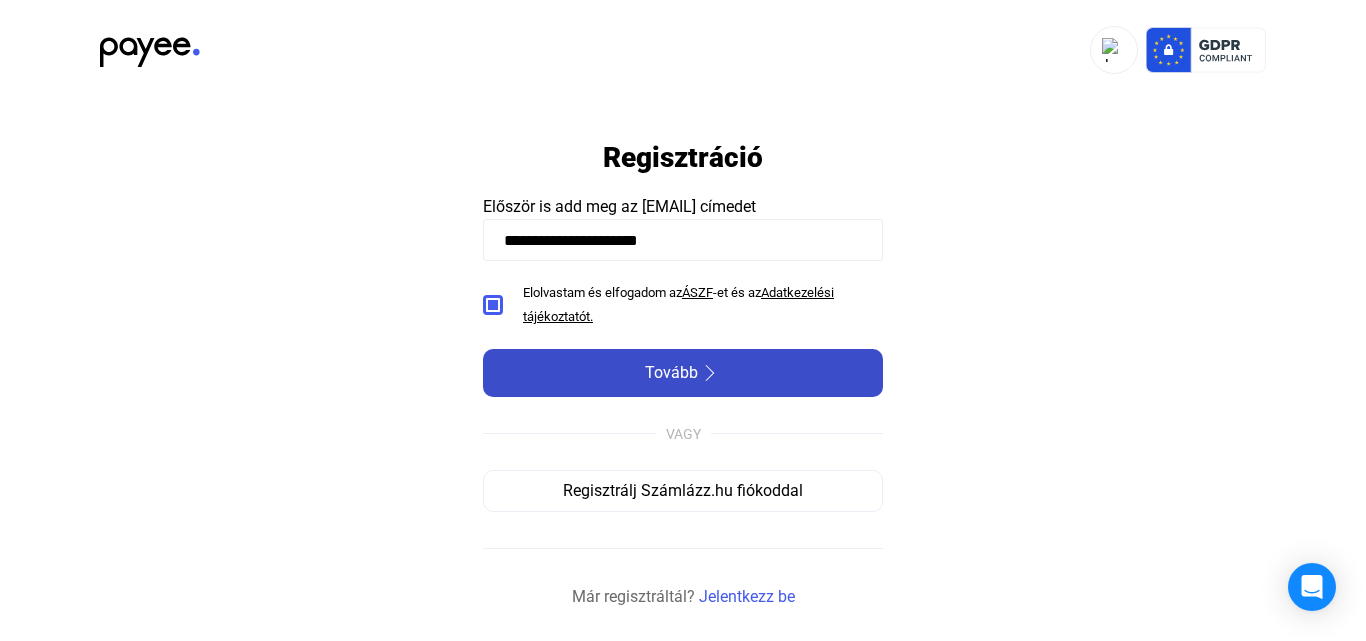 click on "Tovább" at bounding box center [671, 373] 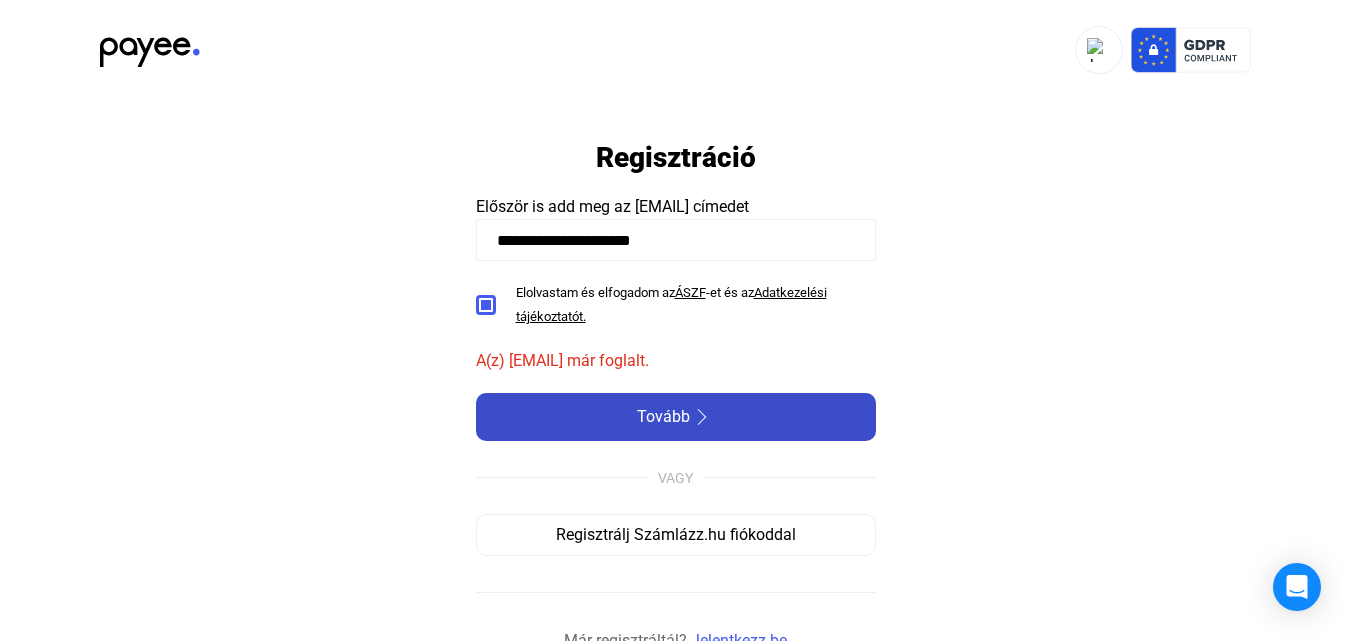 scroll, scrollTop: 12, scrollLeft: 0, axis: vertical 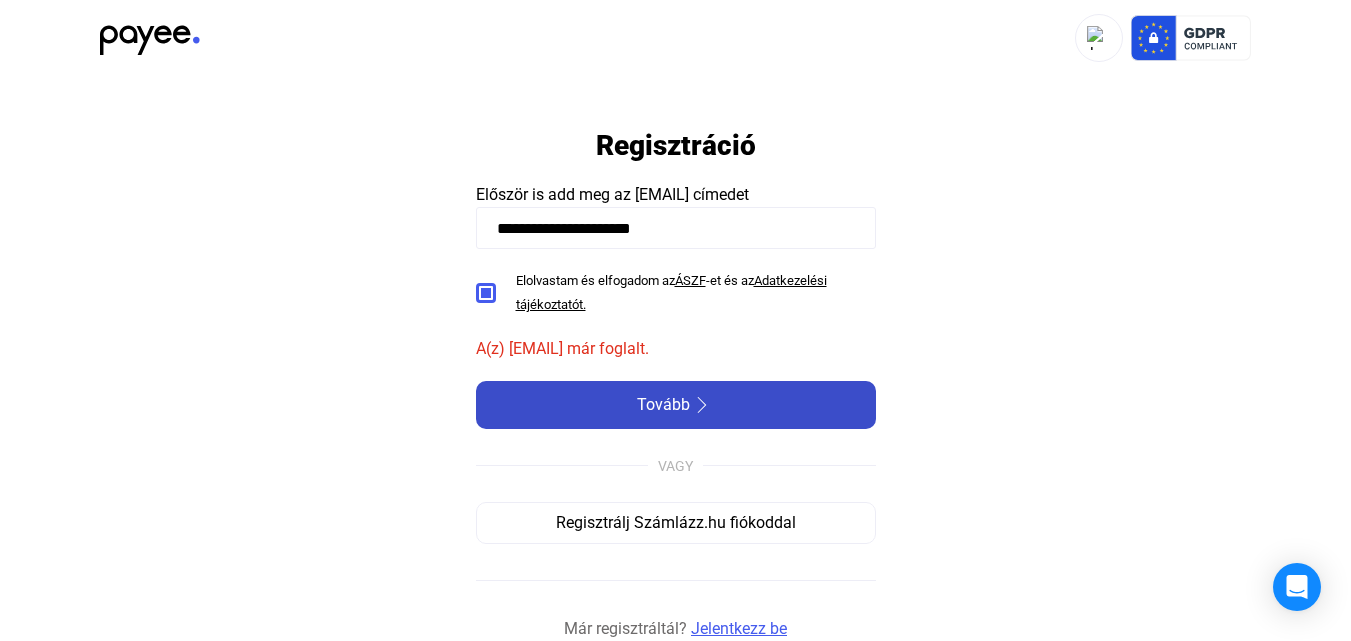 click on "Jelentkezz be" at bounding box center (739, 629) 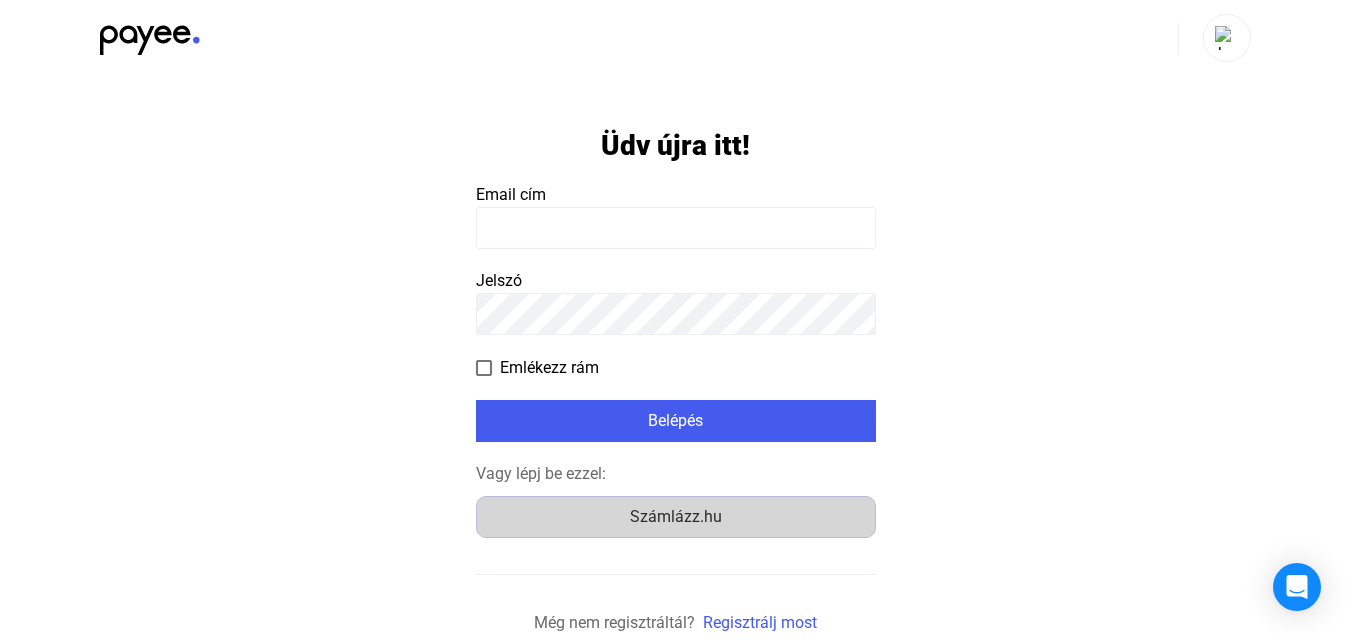 click on "Számlázz.hu" at bounding box center [676, 517] 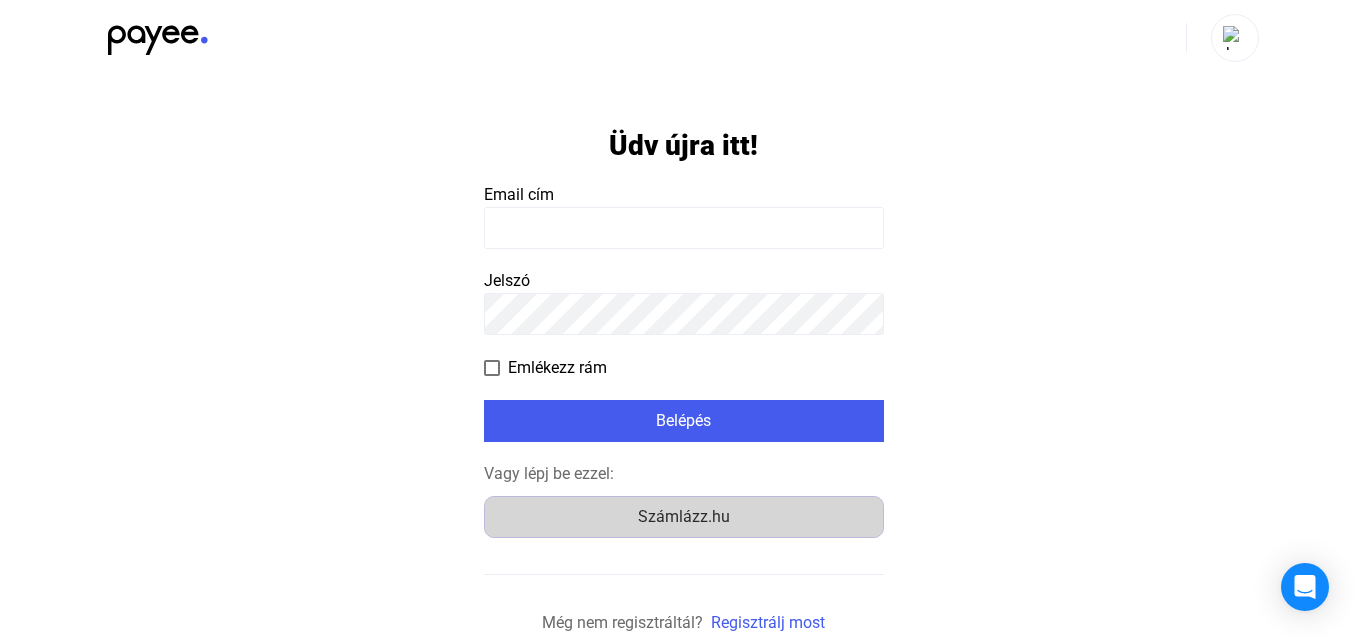 scroll, scrollTop: 0, scrollLeft: 0, axis: both 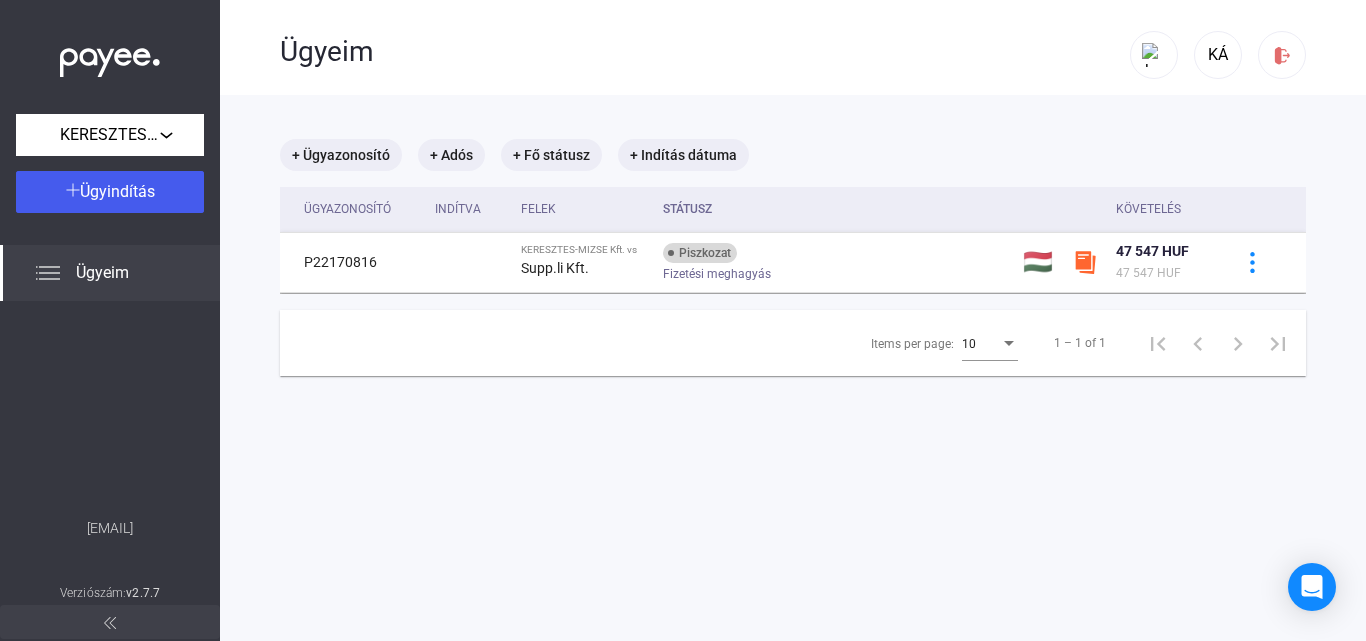 click on "+ Ügyazonosító   + Adós   + Fő státusz   + Indítás dátuma   Ügyazonosító   Indítva   Felek   Státusz   Követelés   P[NUMBER]     KERESZTES-MIZSE Kft. vs Supp.li Kft.  Piszkozat  Fizetési meghagyás  🇭🇺   [AMOUNT] HUF   [AMOUNT] HUF   Items per page:  10  1 – 1 of 1" at bounding box center [793, 257] 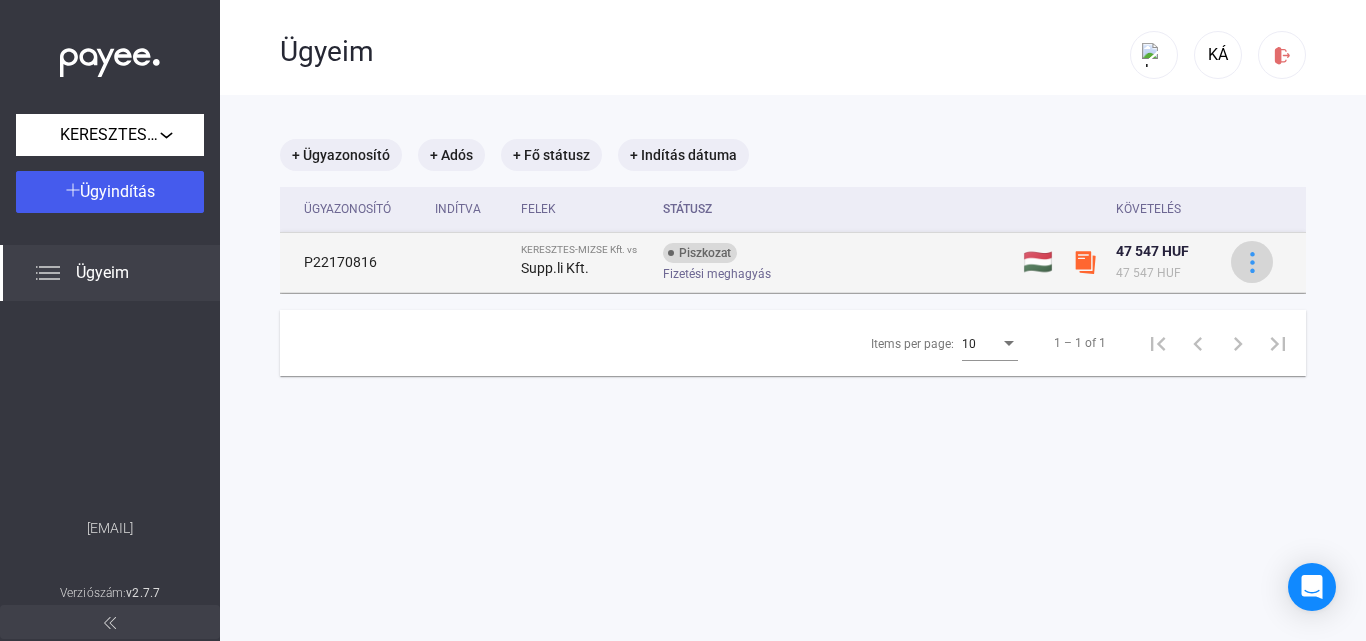 click at bounding box center (1252, 262) 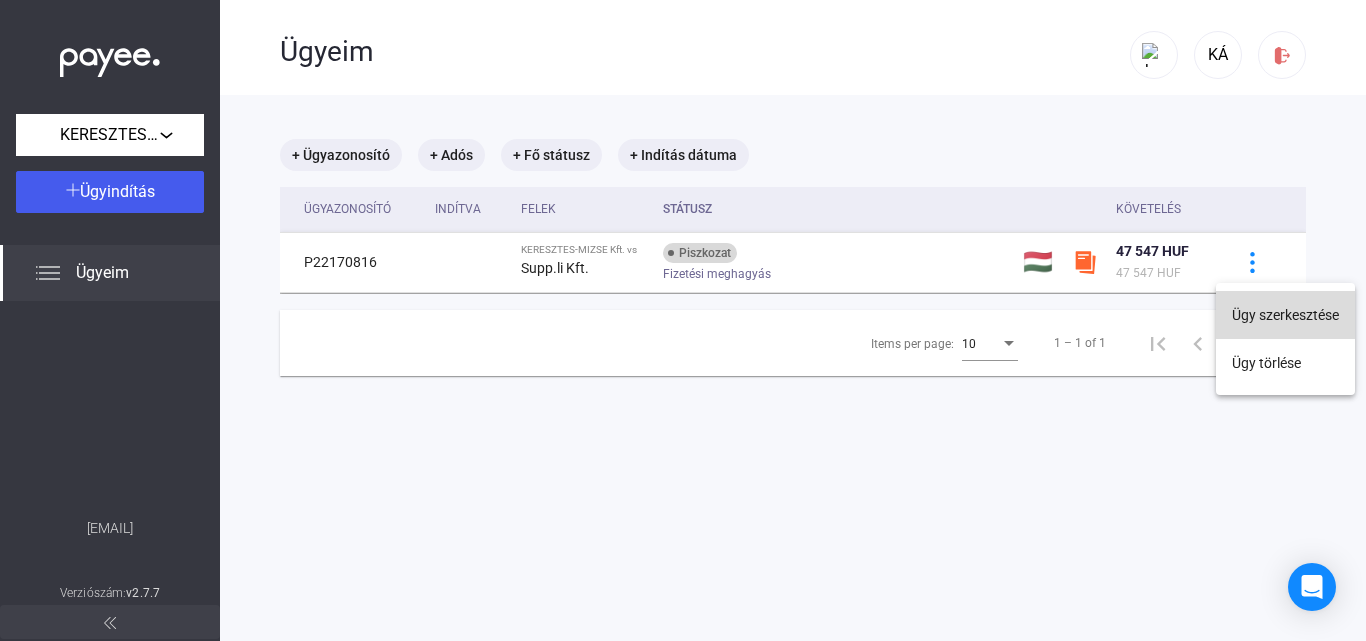click on "Ügy szerkesztése" at bounding box center [1285, 315] 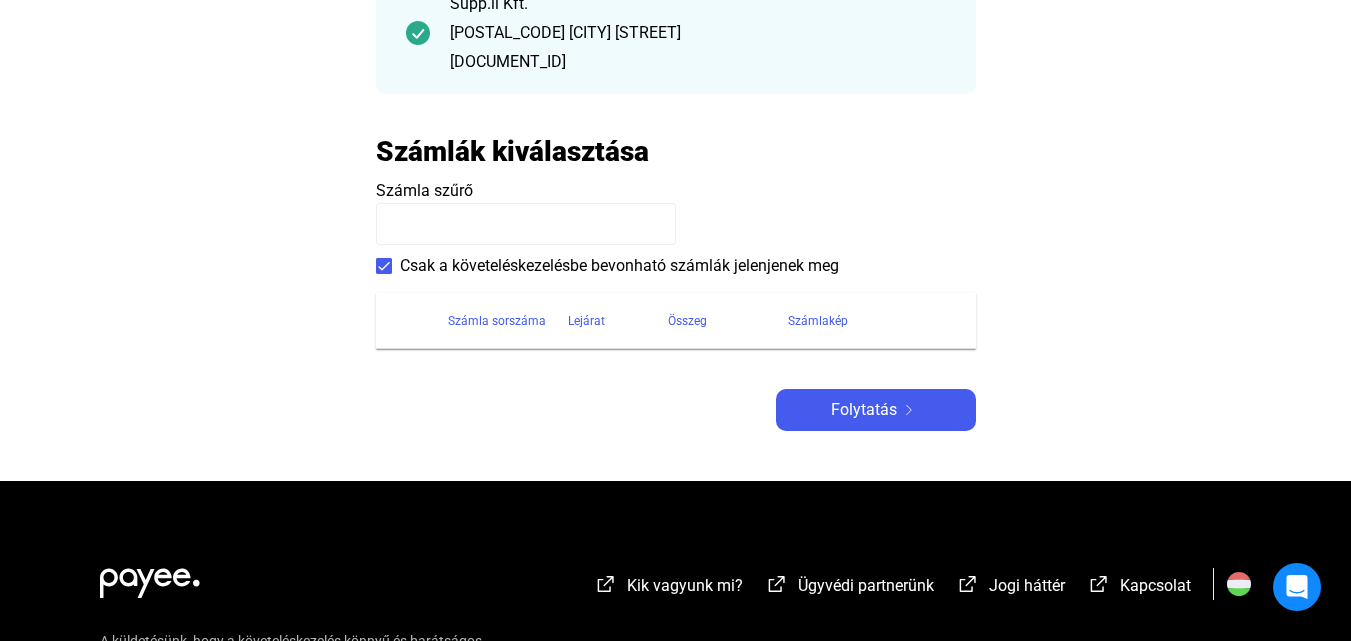 scroll, scrollTop: 400, scrollLeft: 0, axis: vertical 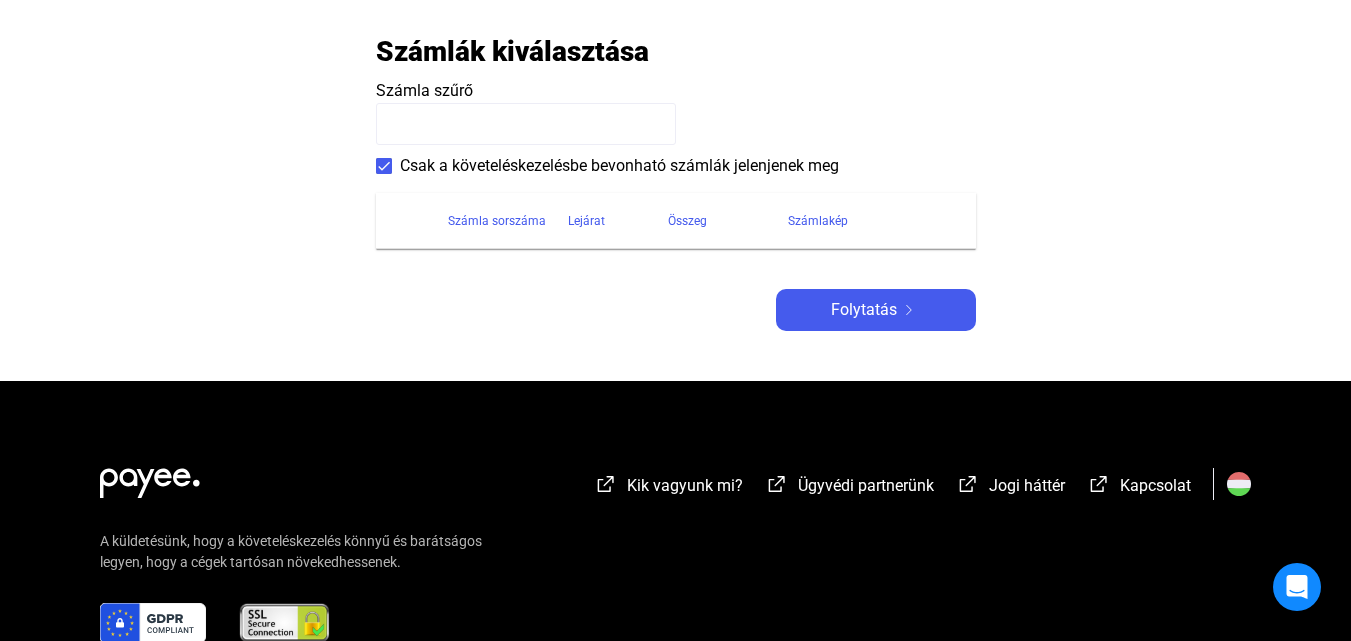 click at bounding box center [526, 124] 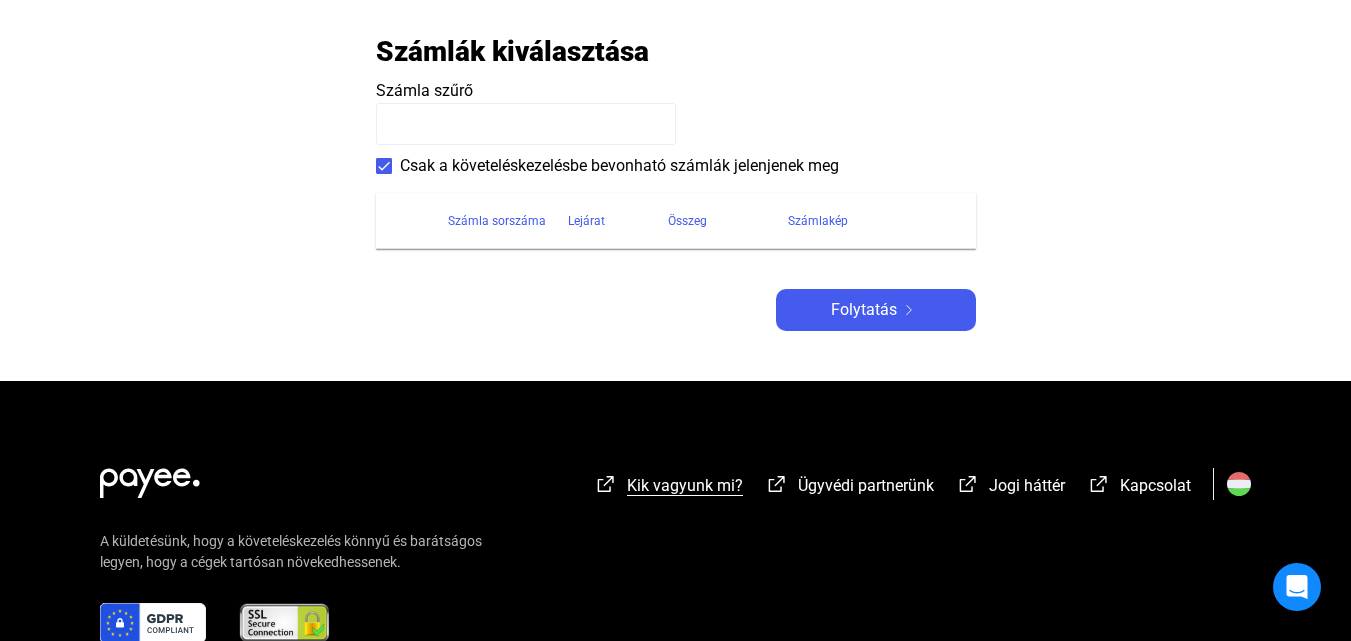 click on "Kik vagyunk mi?" at bounding box center [685, 485] 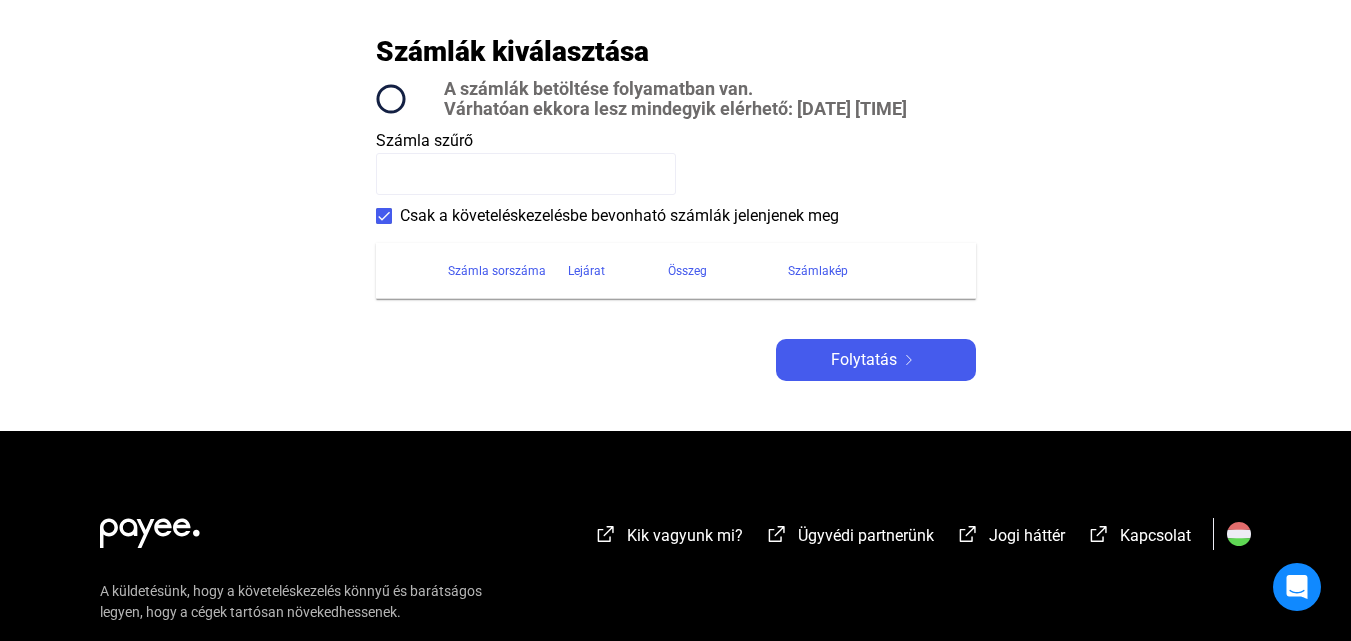 click at bounding box center (526, 174) 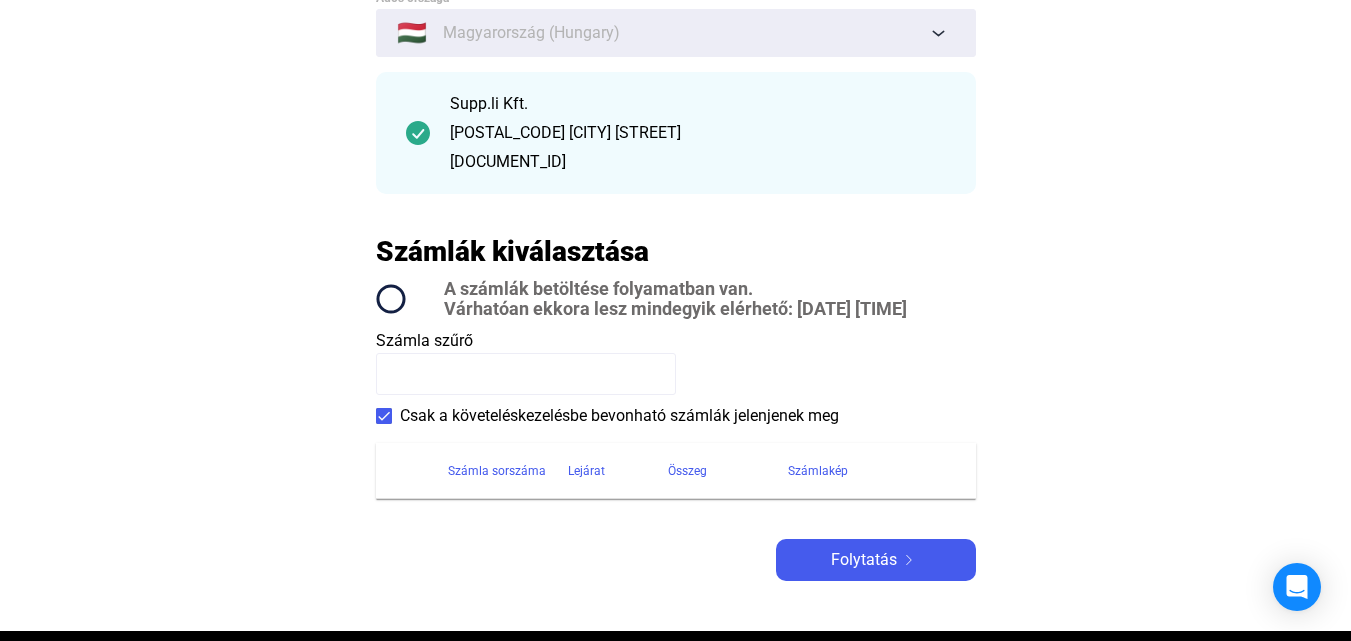 scroll, scrollTop: 100, scrollLeft: 0, axis: vertical 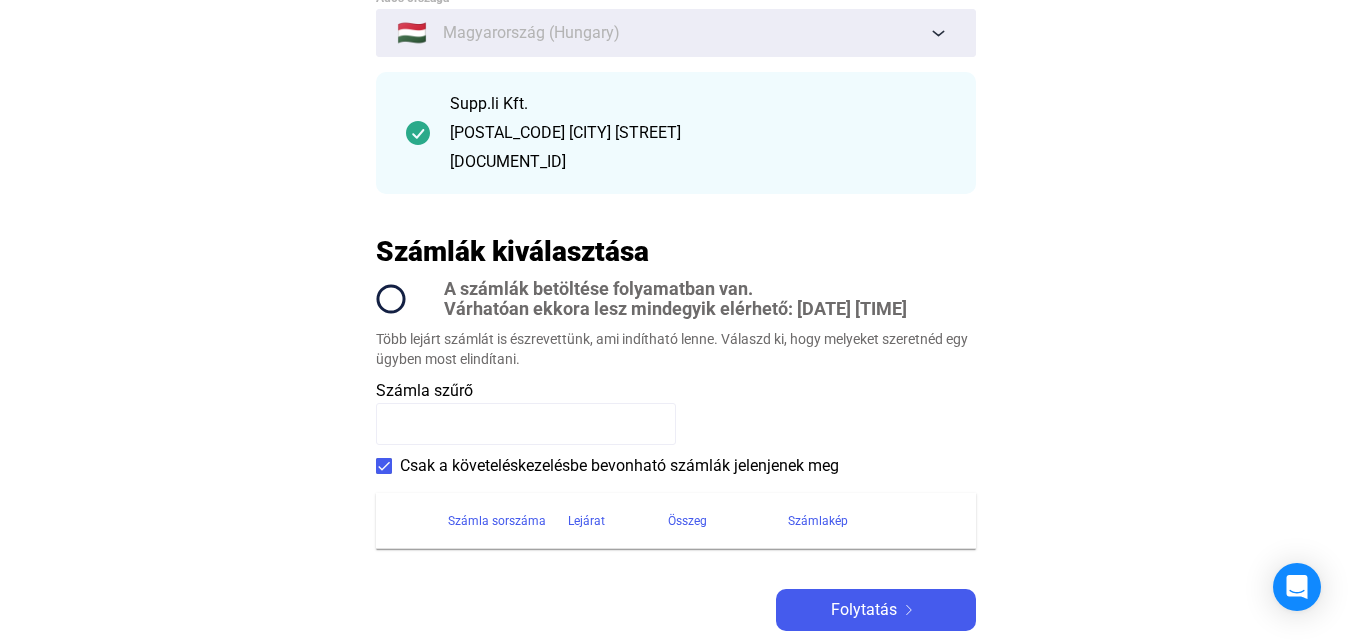 click at bounding box center (384, 466) 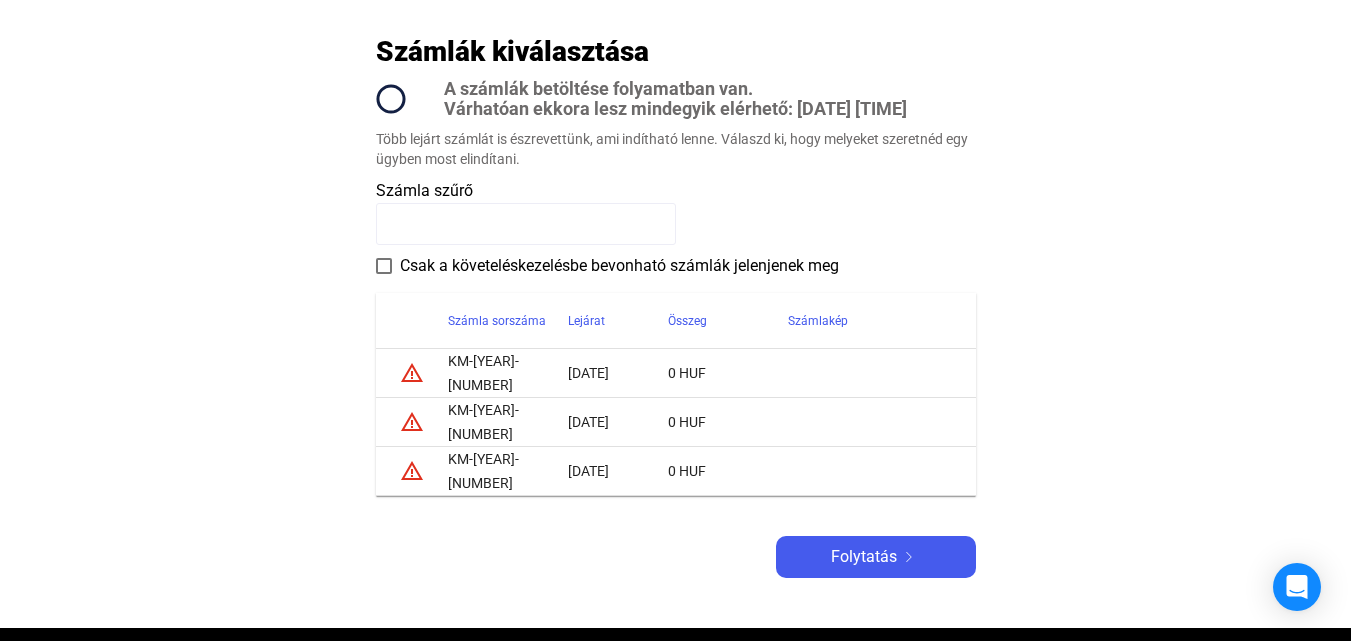 scroll, scrollTop: 500, scrollLeft: 0, axis: vertical 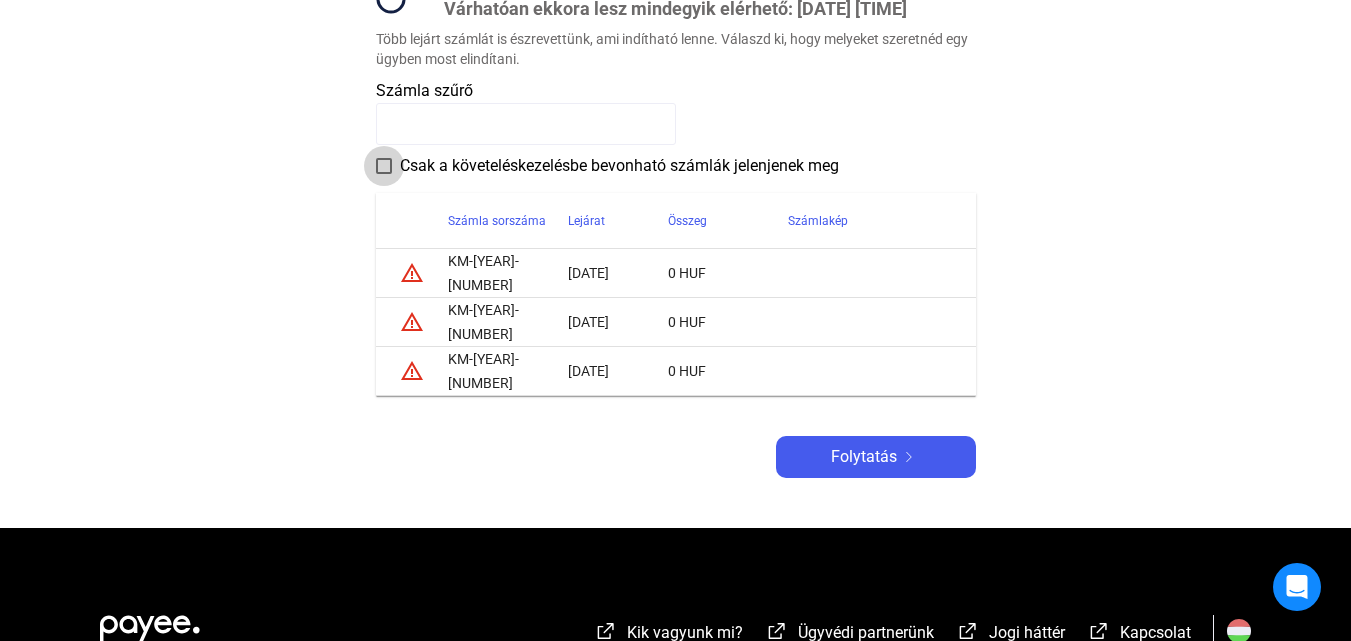 click at bounding box center [384, 166] 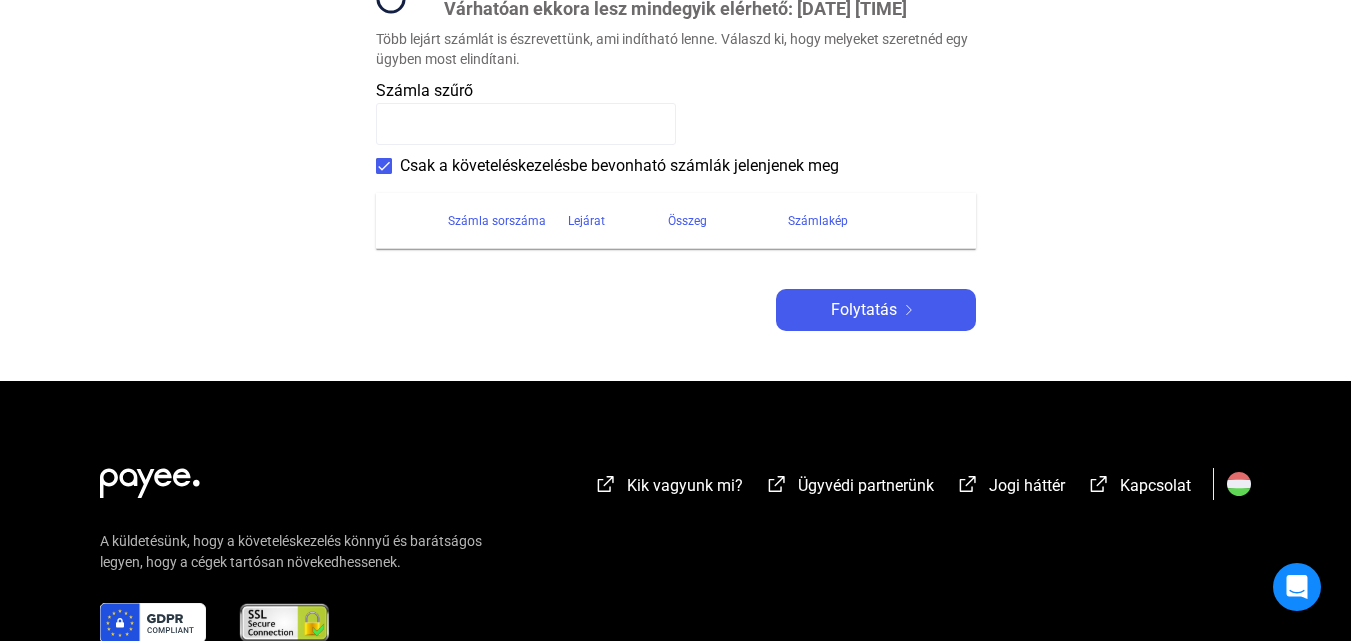 click at bounding box center [384, 166] 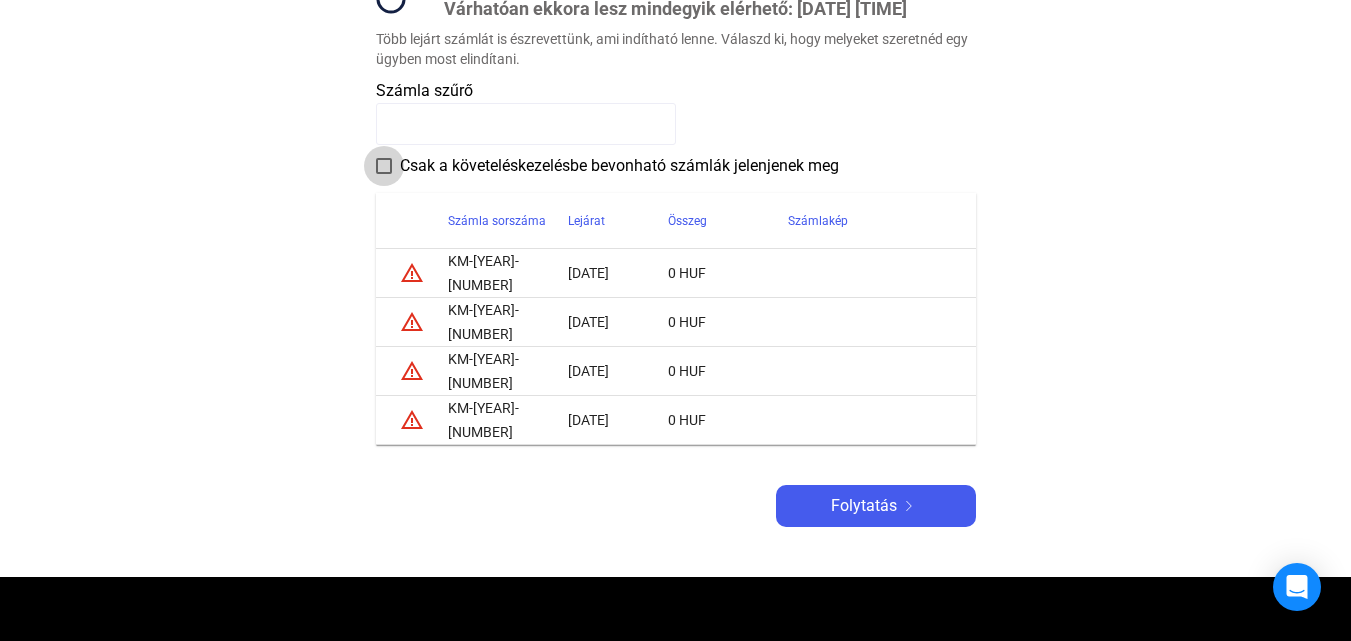 click at bounding box center (384, 166) 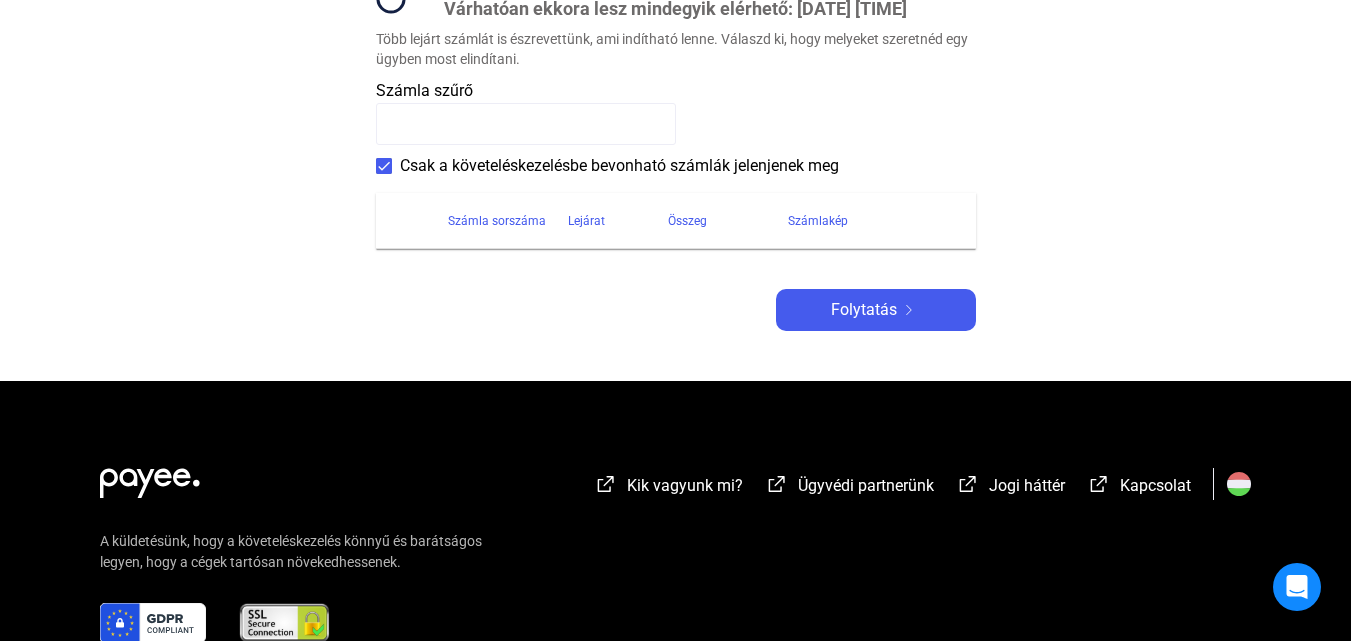 scroll, scrollTop: 300, scrollLeft: 0, axis: vertical 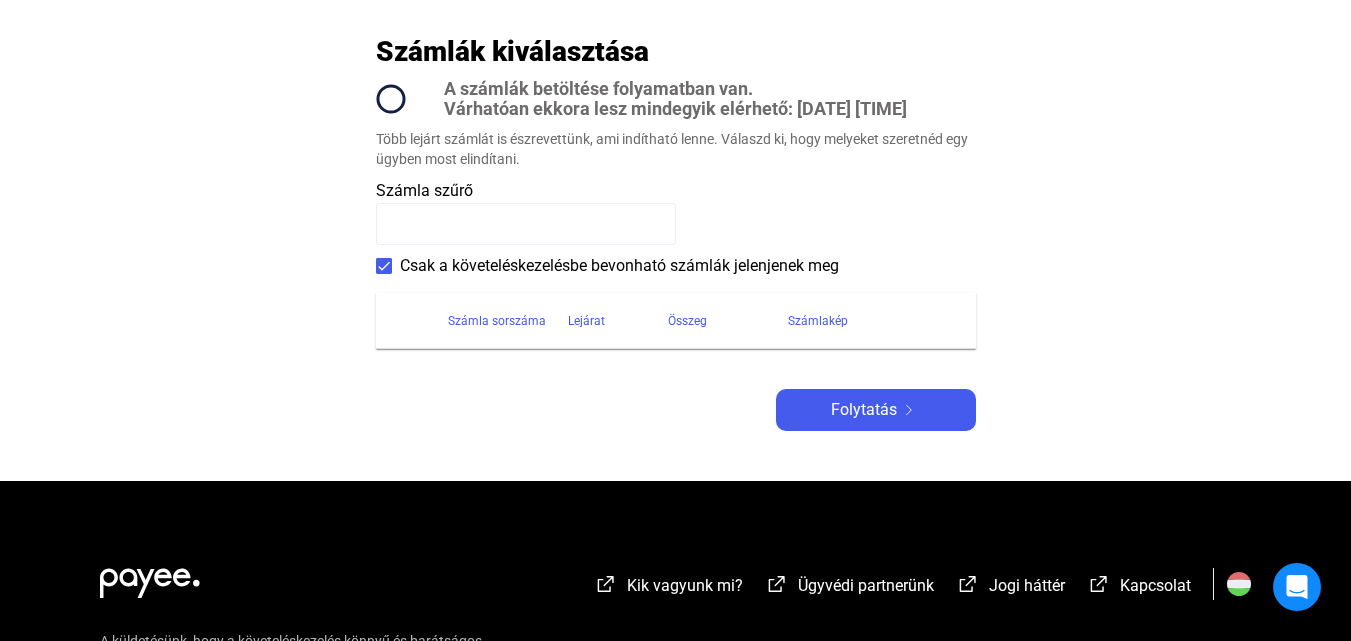 drag, startPoint x: 465, startPoint y: 132, endPoint x: 659, endPoint y: 153, distance: 195.13329 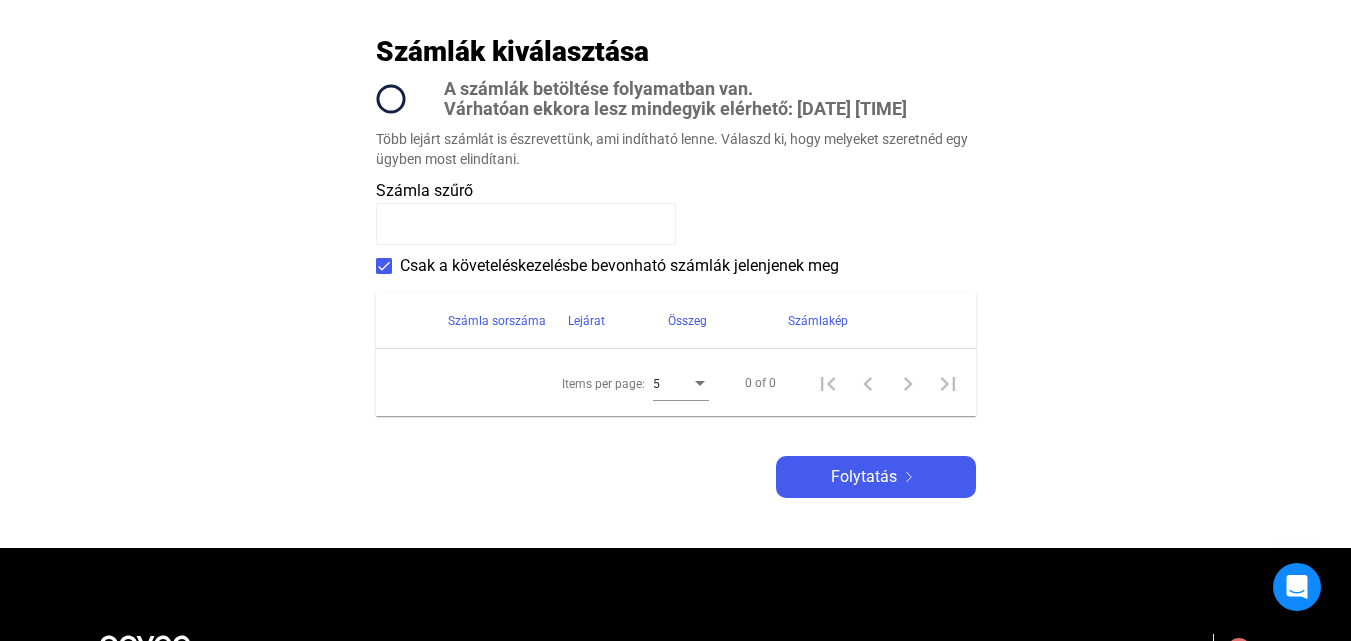 scroll, scrollTop: 300, scrollLeft: 0, axis: vertical 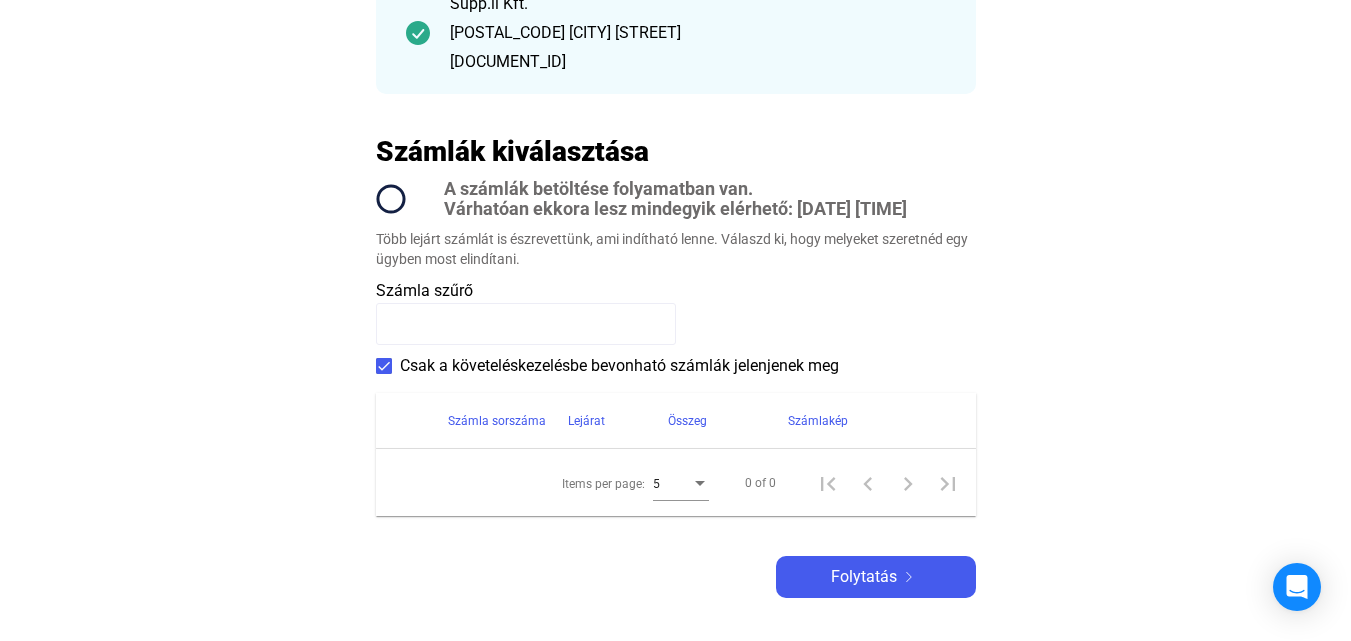click on "Csak a követeléskezelésbe bevonható számlák jelenjenek meg" at bounding box center [607, 366] 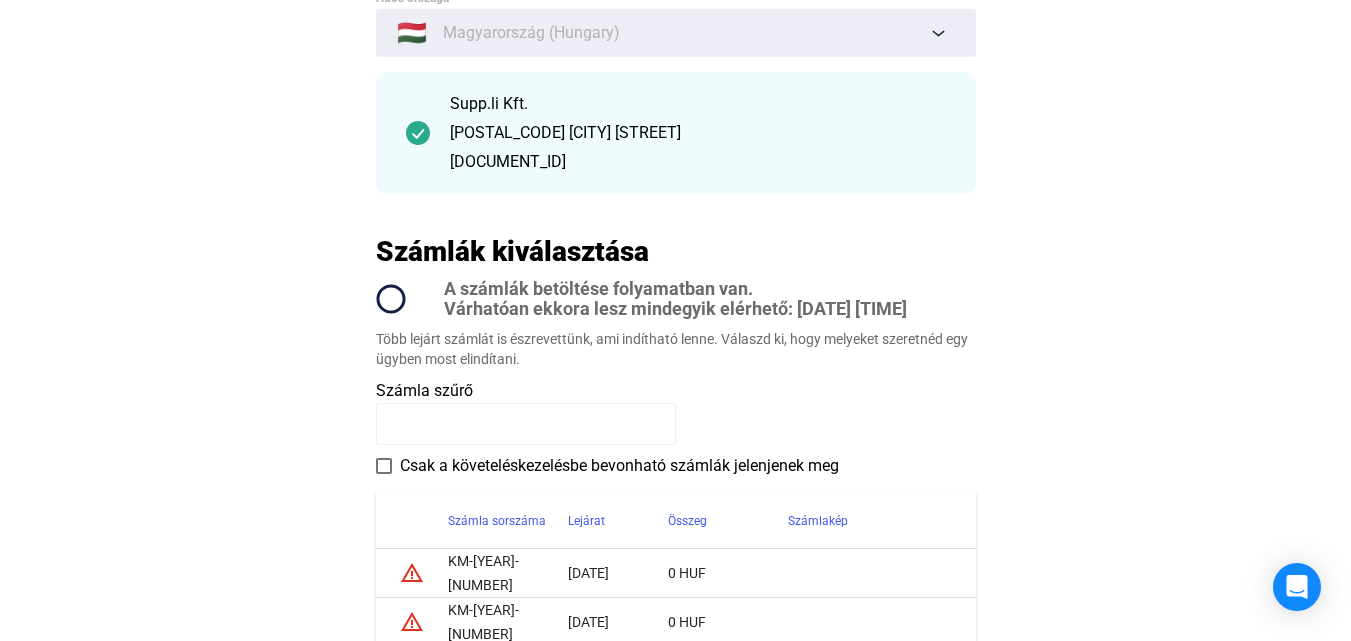 scroll, scrollTop: 100, scrollLeft: 0, axis: vertical 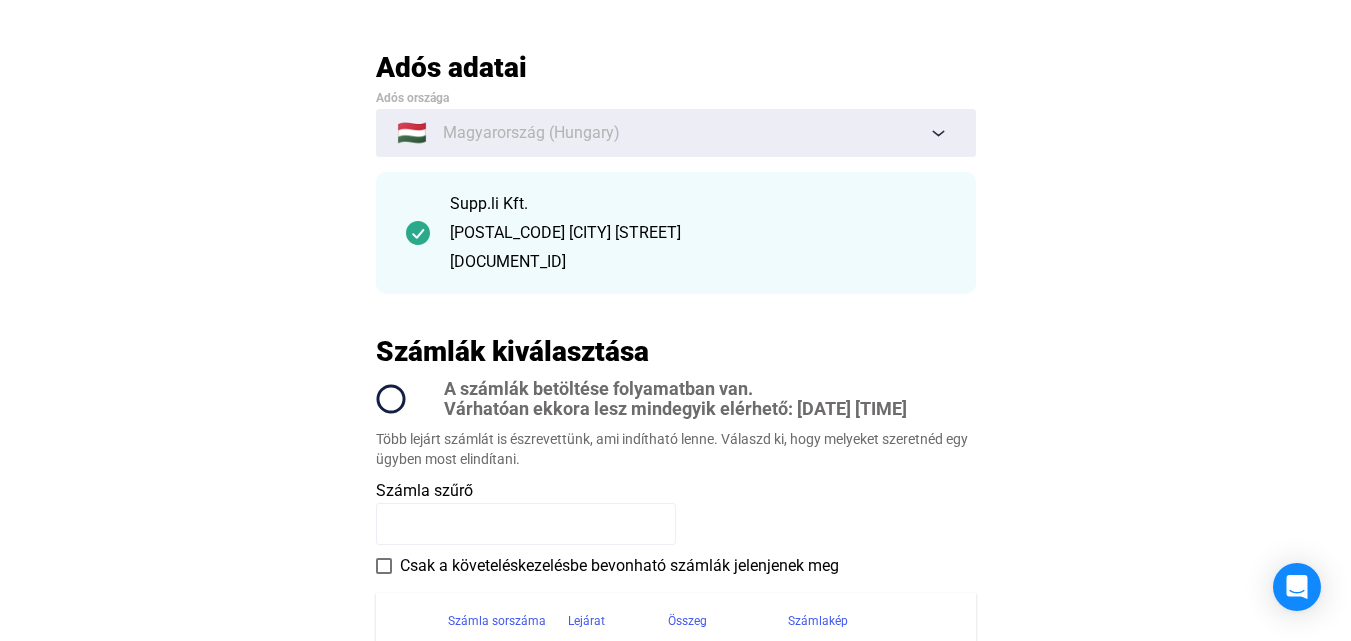 click at bounding box center (384, 566) 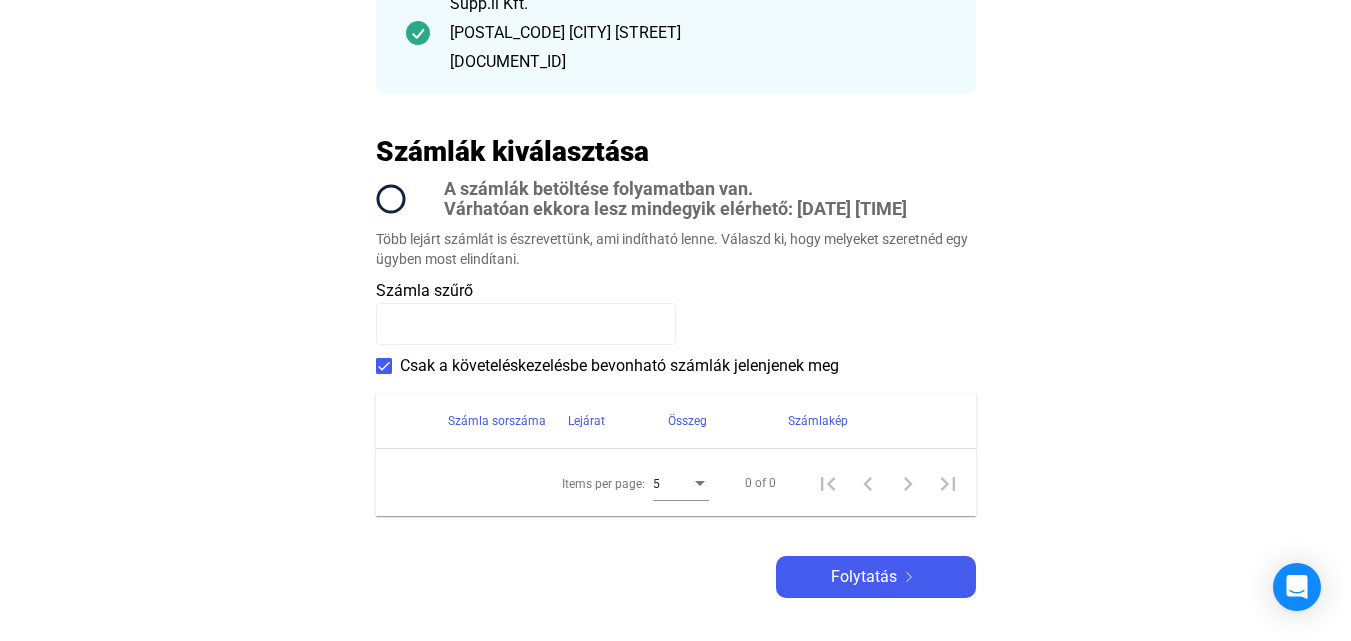 scroll, scrollTop: 400, scrollLeft: 0, axis: vertical 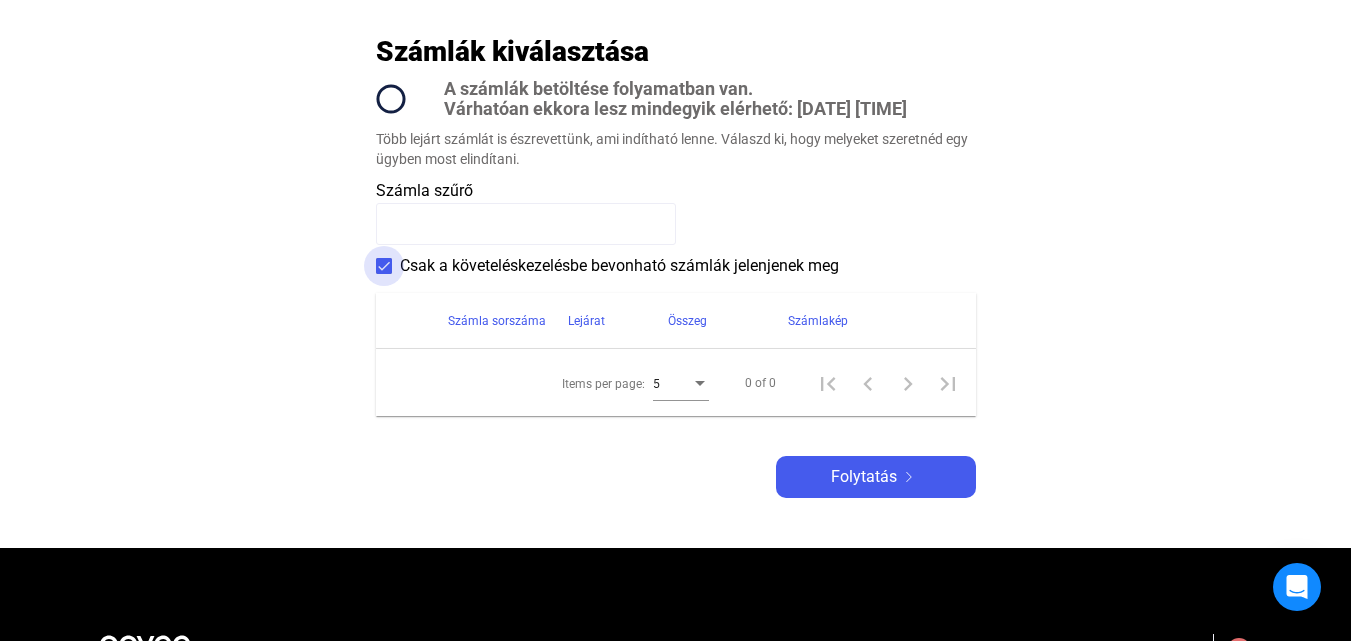 click at bounding box center (384, 266) 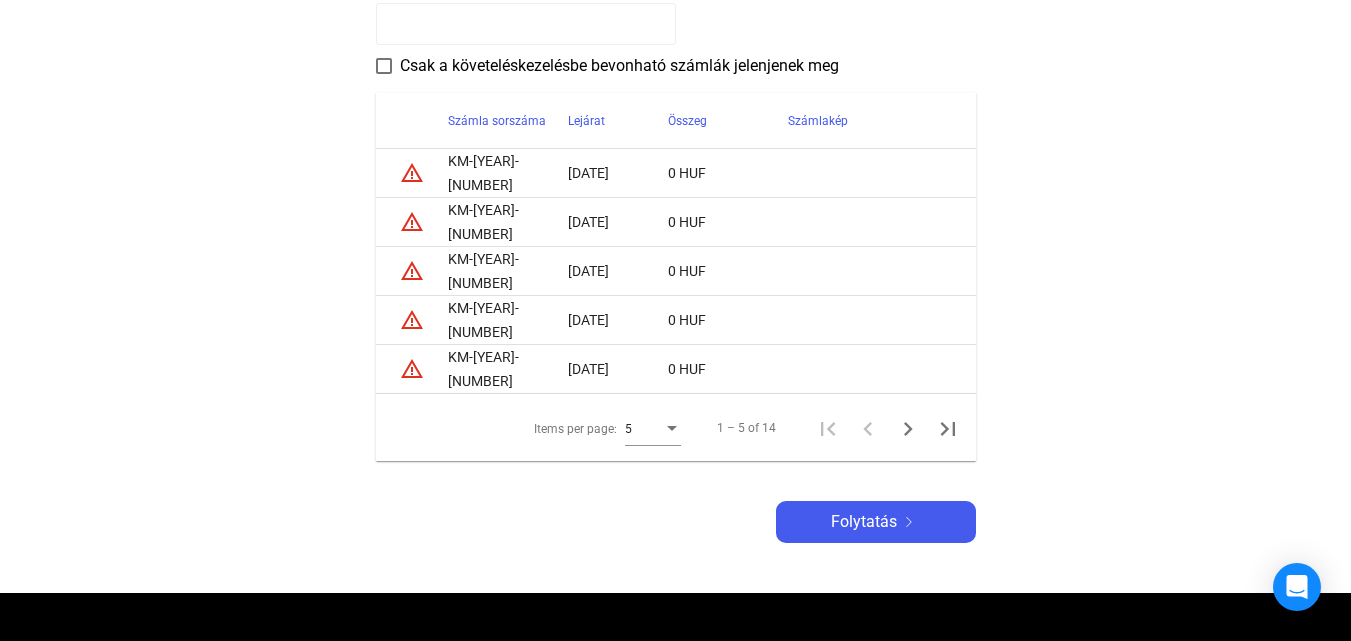 scroll, scrollTop: 500, scrollLeft: 0, axis: vertical 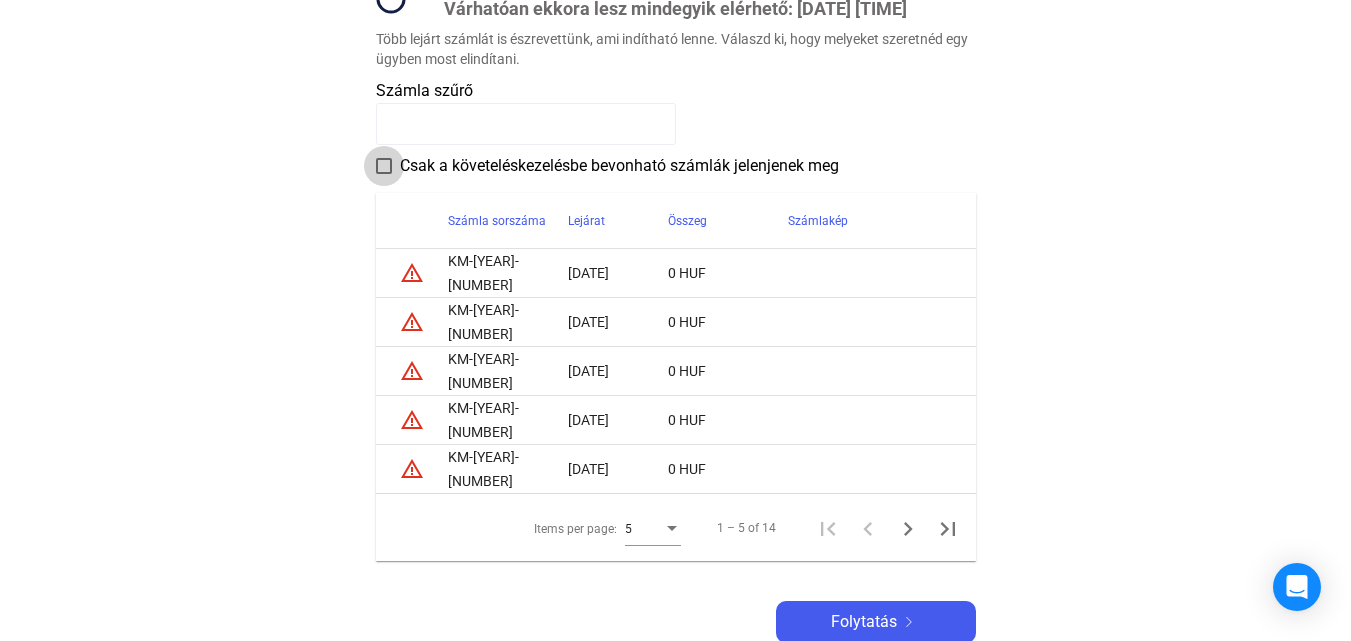 click on "Csak a követeléskezelésbe bevonható számlák jelenjenek meg" at bounding box center (607, 166) 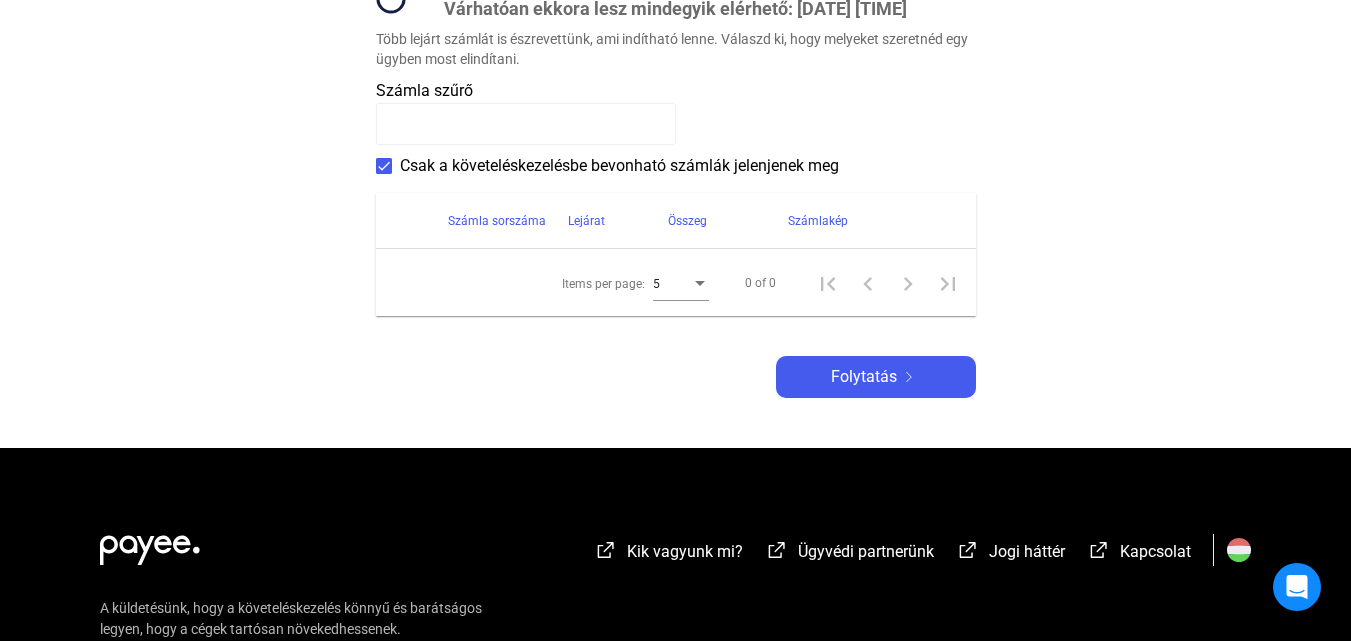 scroll, scrollTop: 0, scrollLeft: 0, axis: both 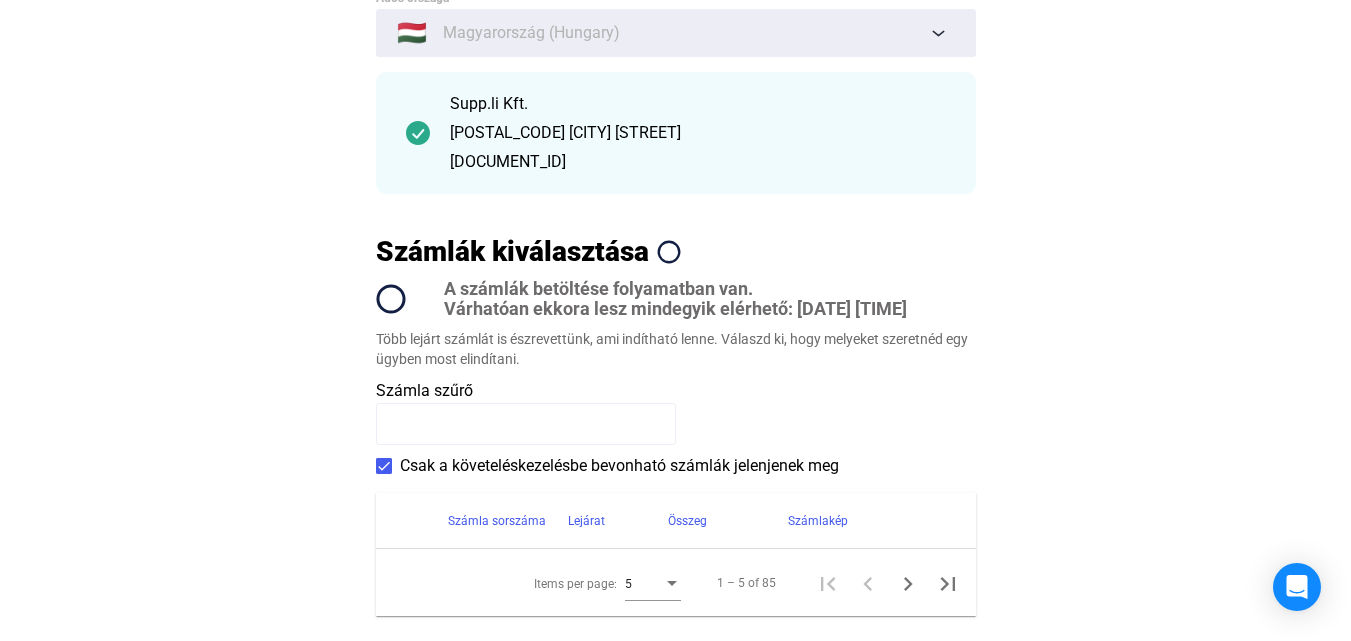 click at bounding box center (384, 466) 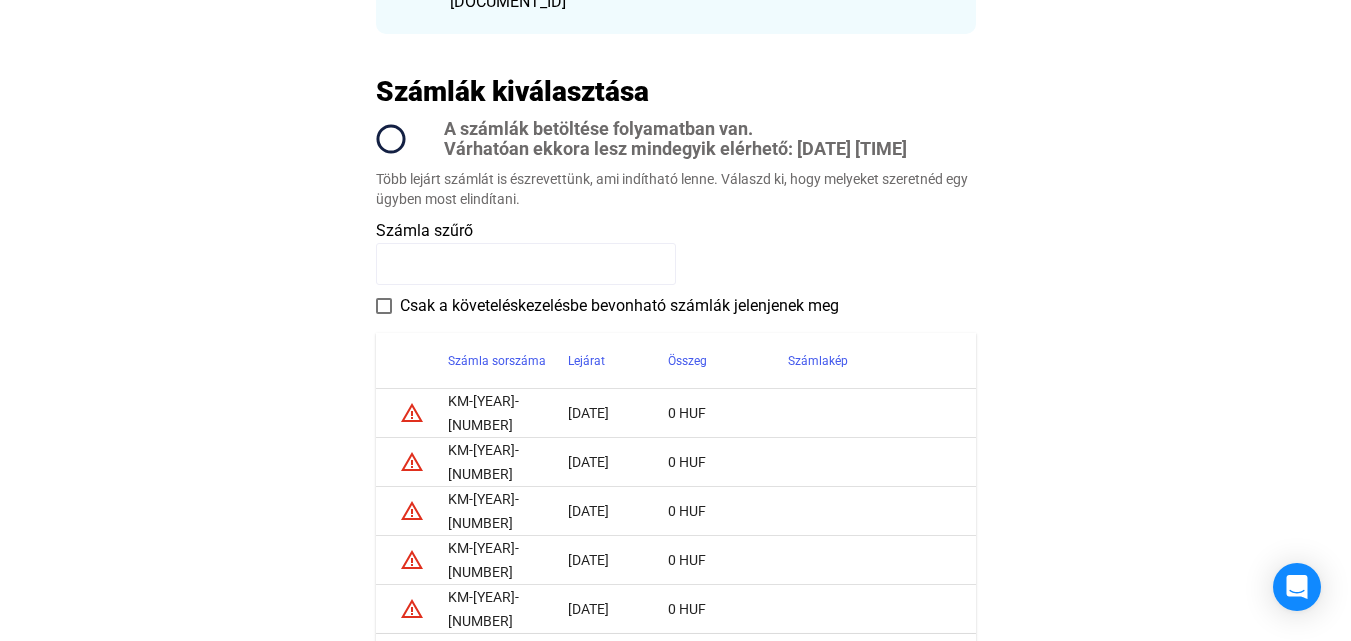 scroll, scrollTop: 560, scrollLeft: 0, axis: vertical 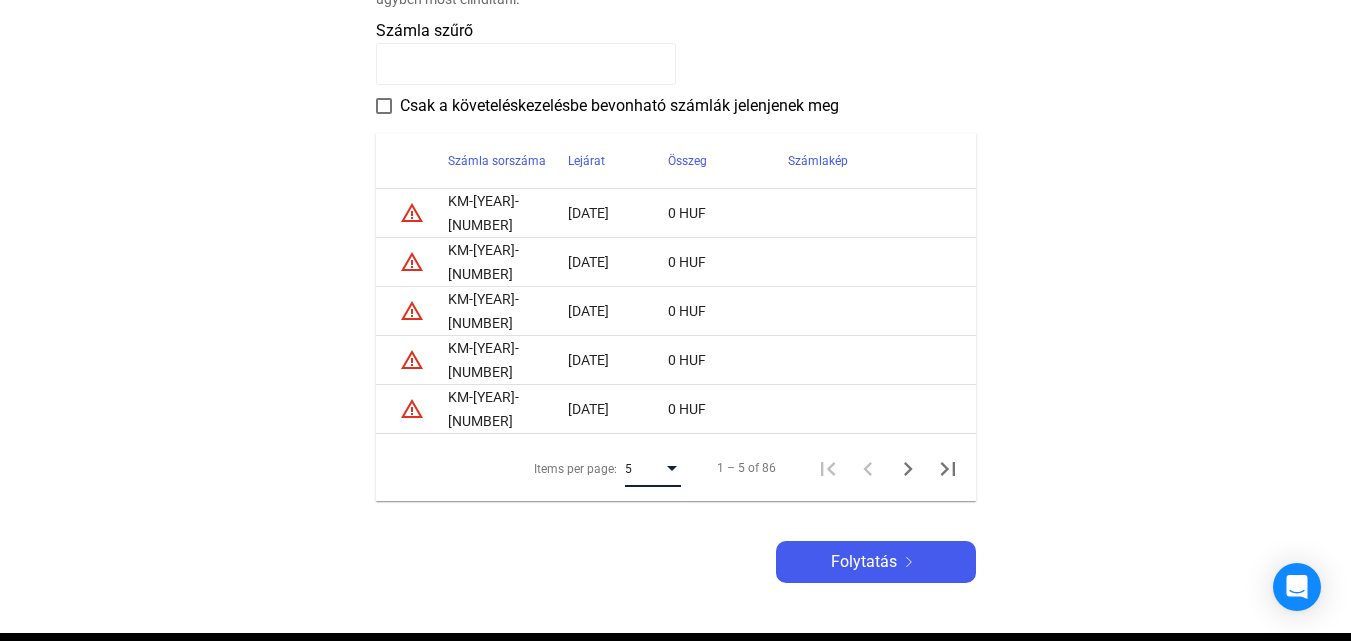 click on "5" at bounding box center (653, 468) 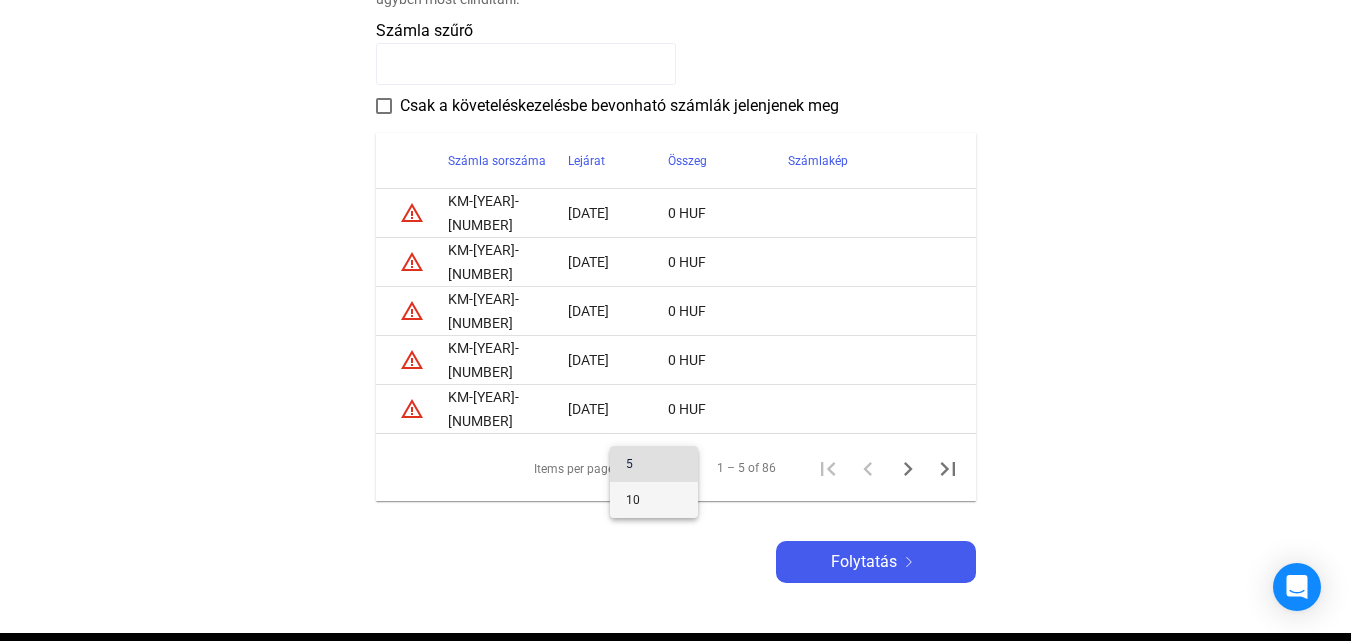 click on "10" at bounding box center (654, 500) 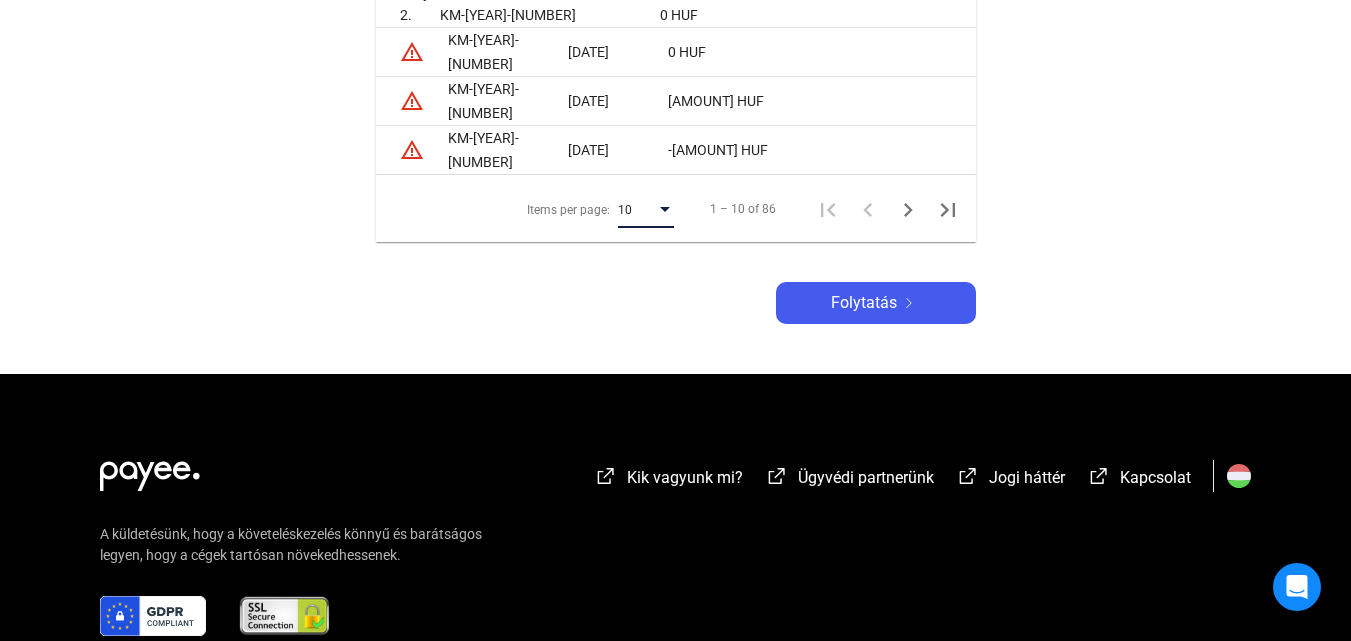 scroll, scrollTop: 1142, scrollLeft: 0, axis: vertical 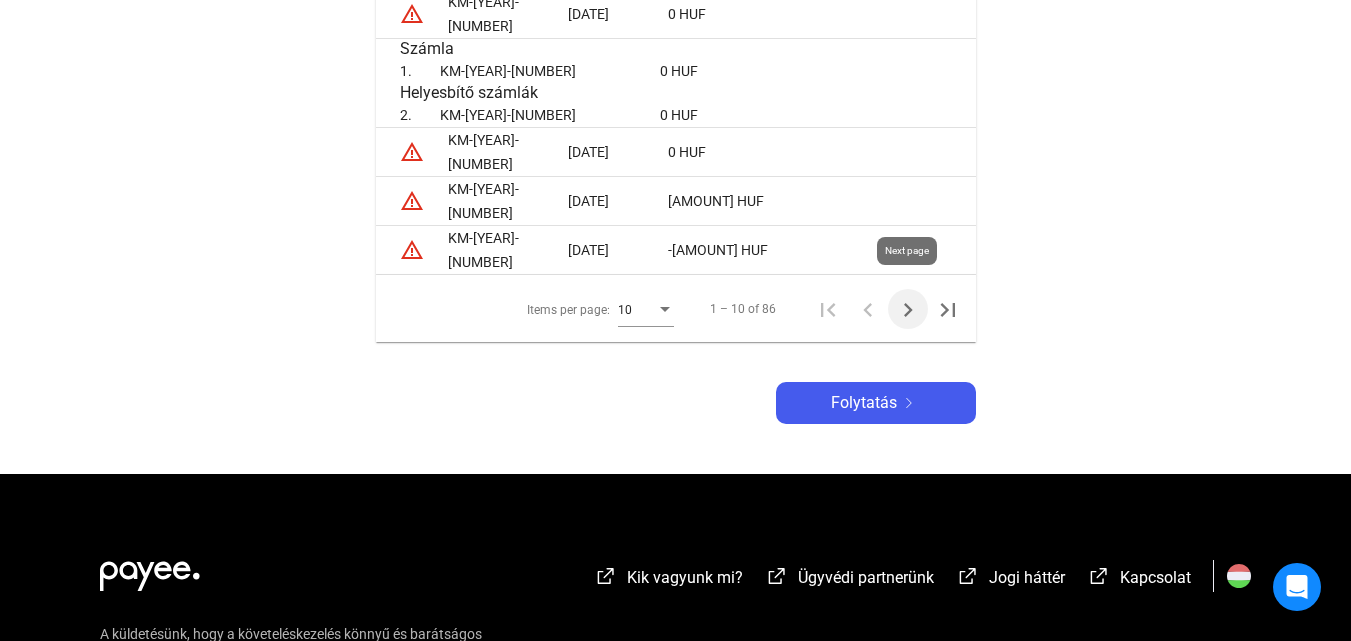 click at bounding box center (908, 310) 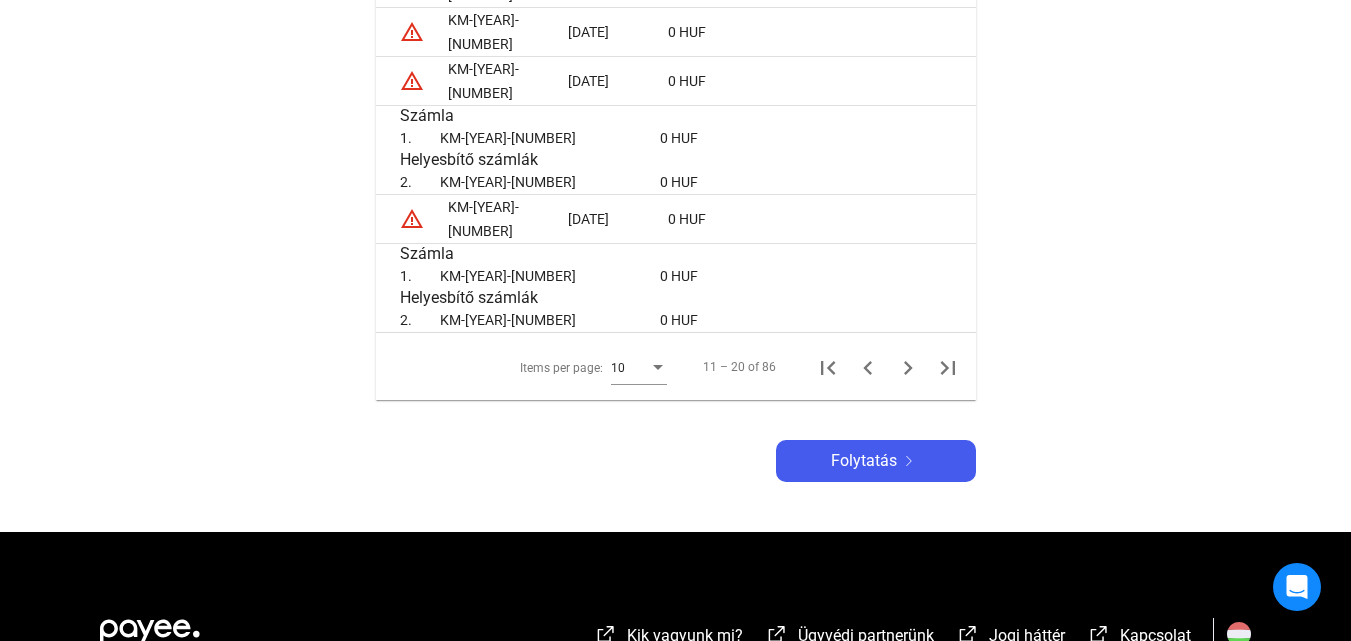 scroll, scrollTop: 1184, scrollLeft: 0, axis: vertical 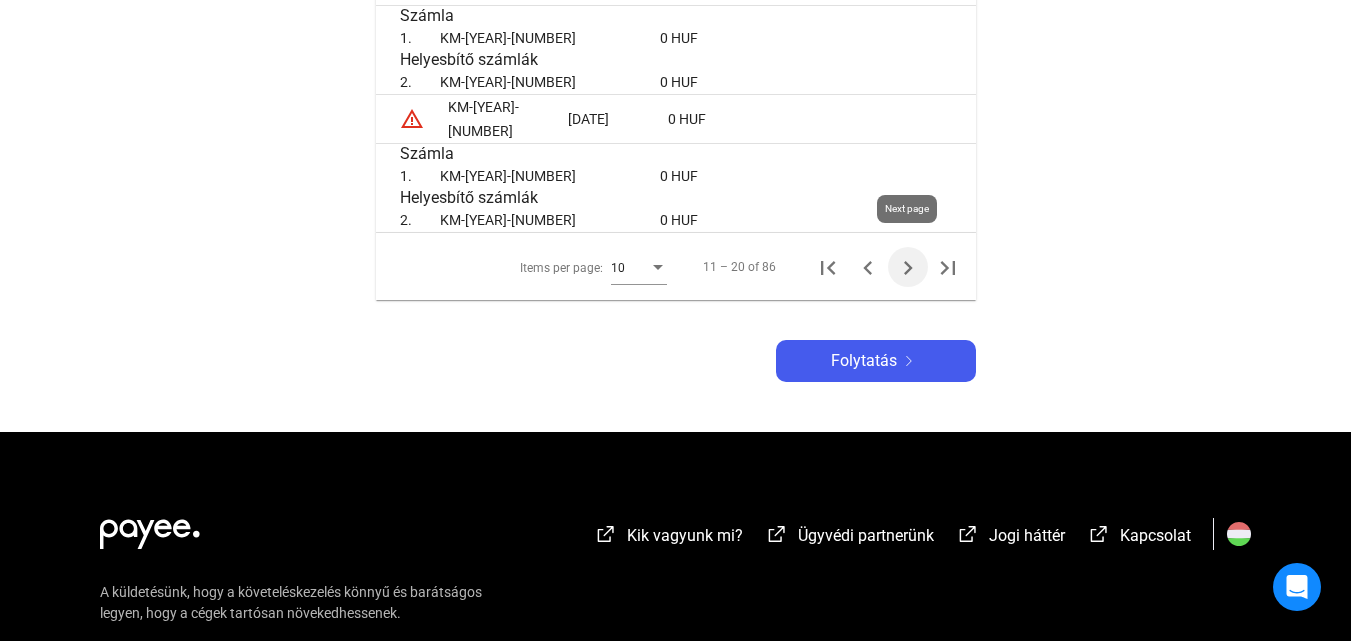 click at bounding box center (908, 268) 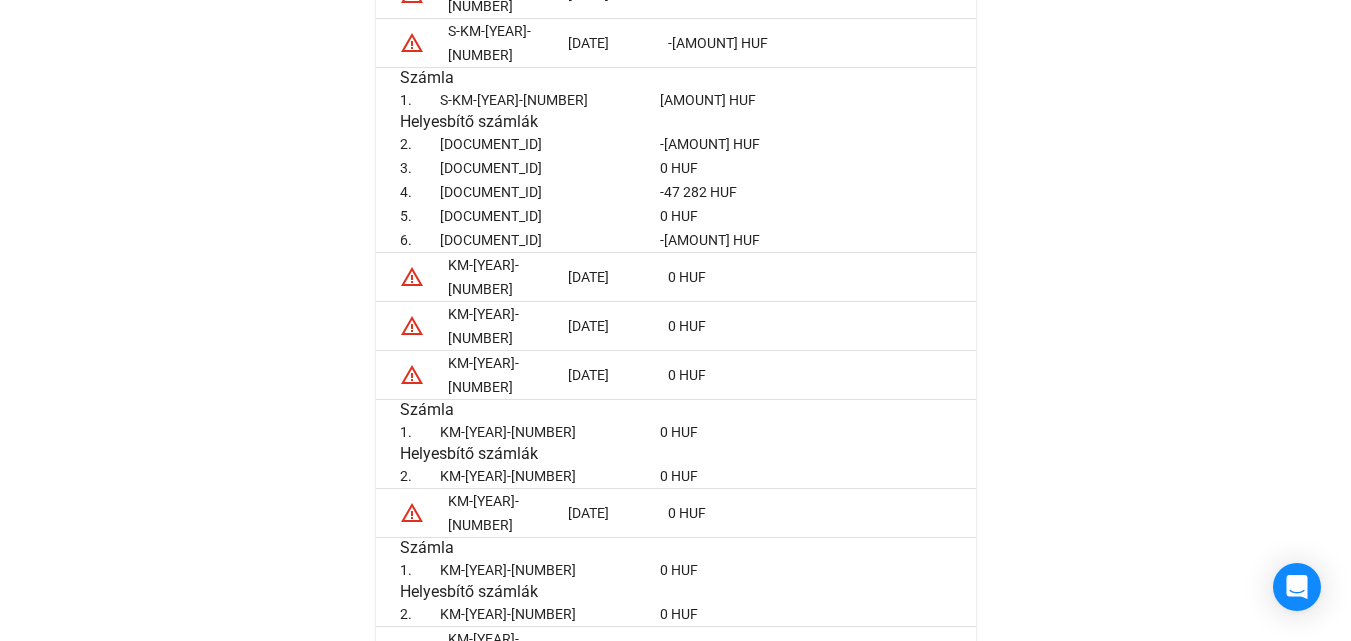 scroll, scrollTop: 1326, scrollLeft: 0, axis: vertical 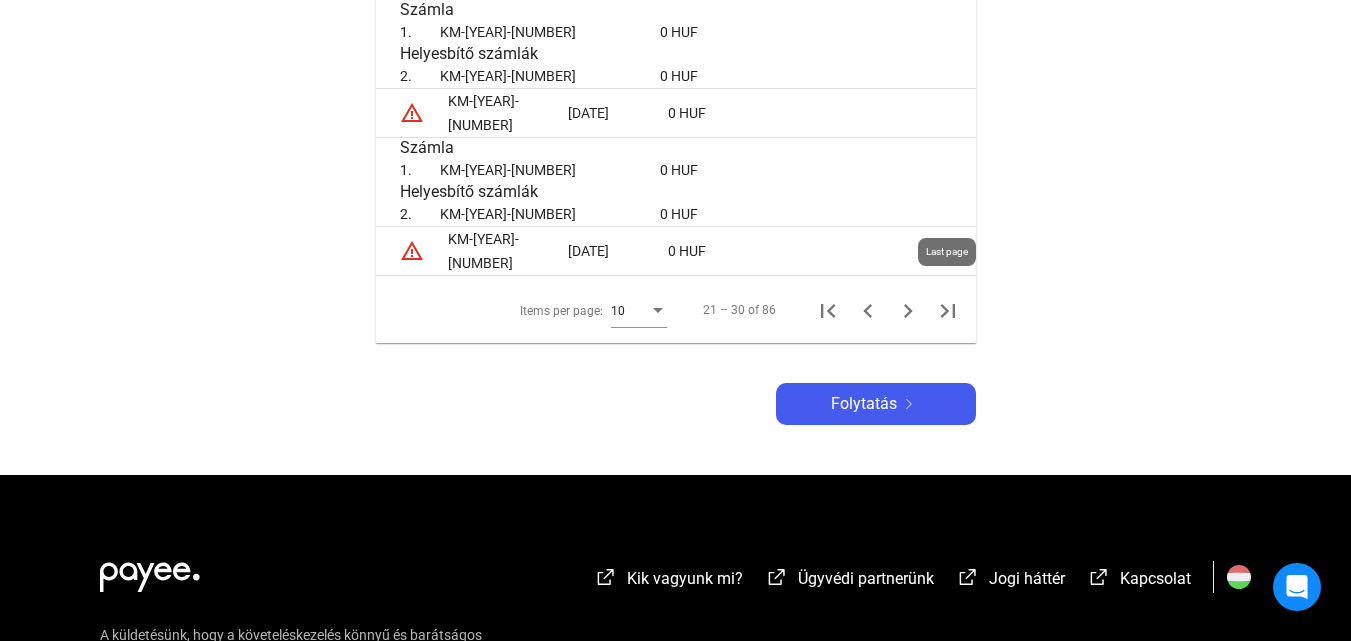click at bounding box center (948, 311) 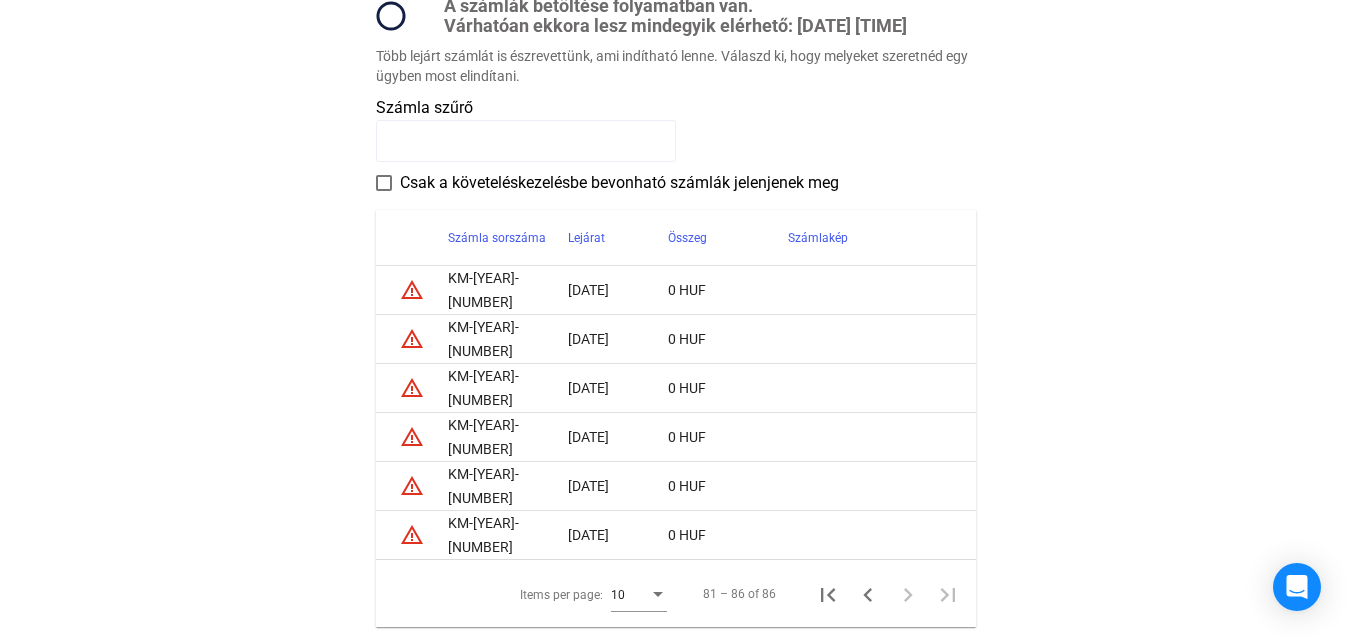 scroll, scrollTop: 683, scrollLeft: 0, axis: vertical 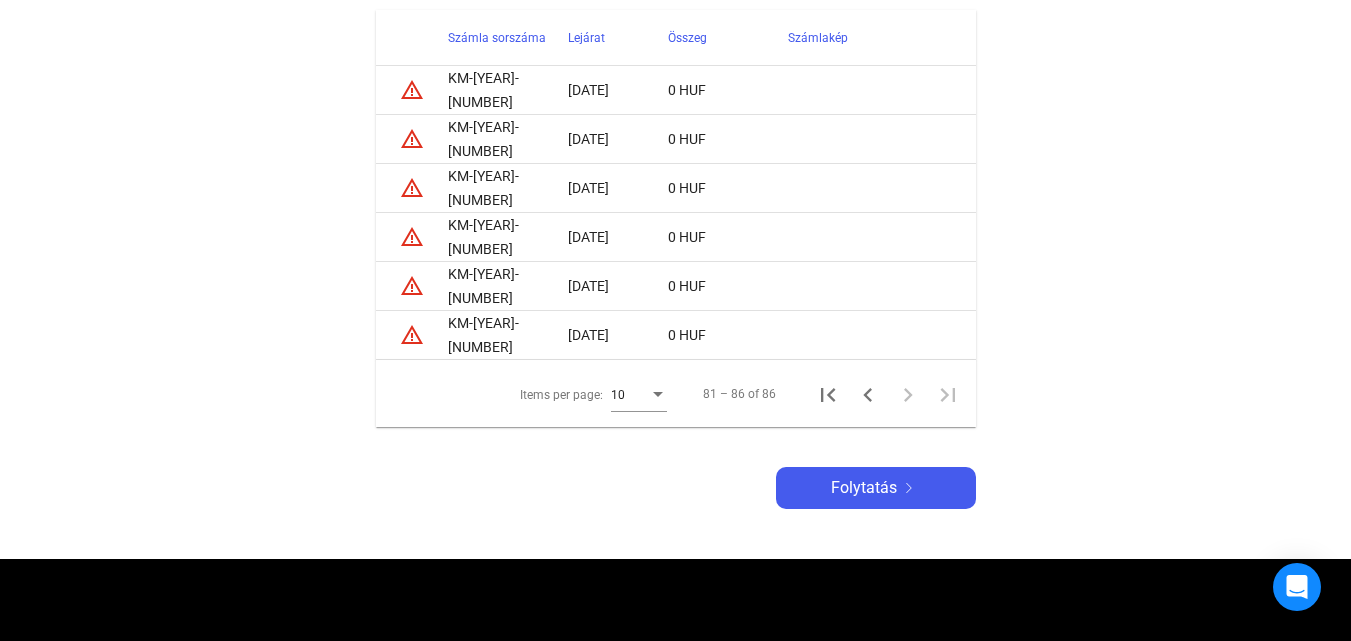 click on "10" at bounding box center [630, 395] 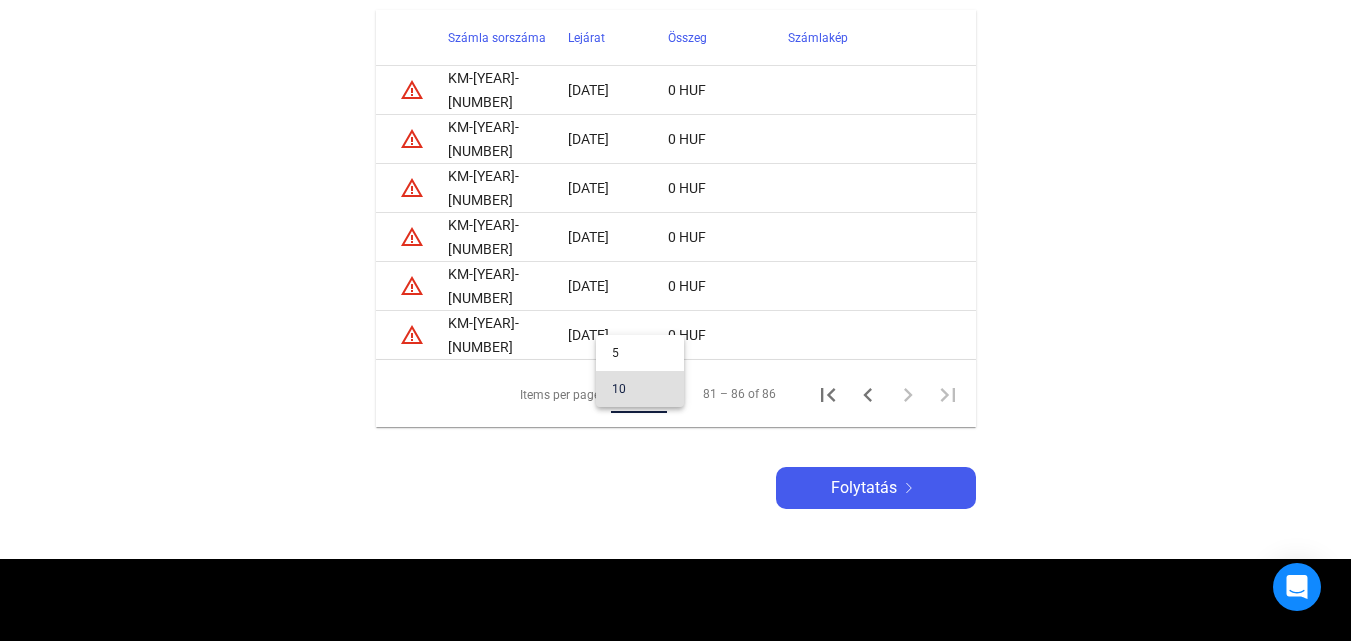 click on "10" at bounding box center (640, 389) 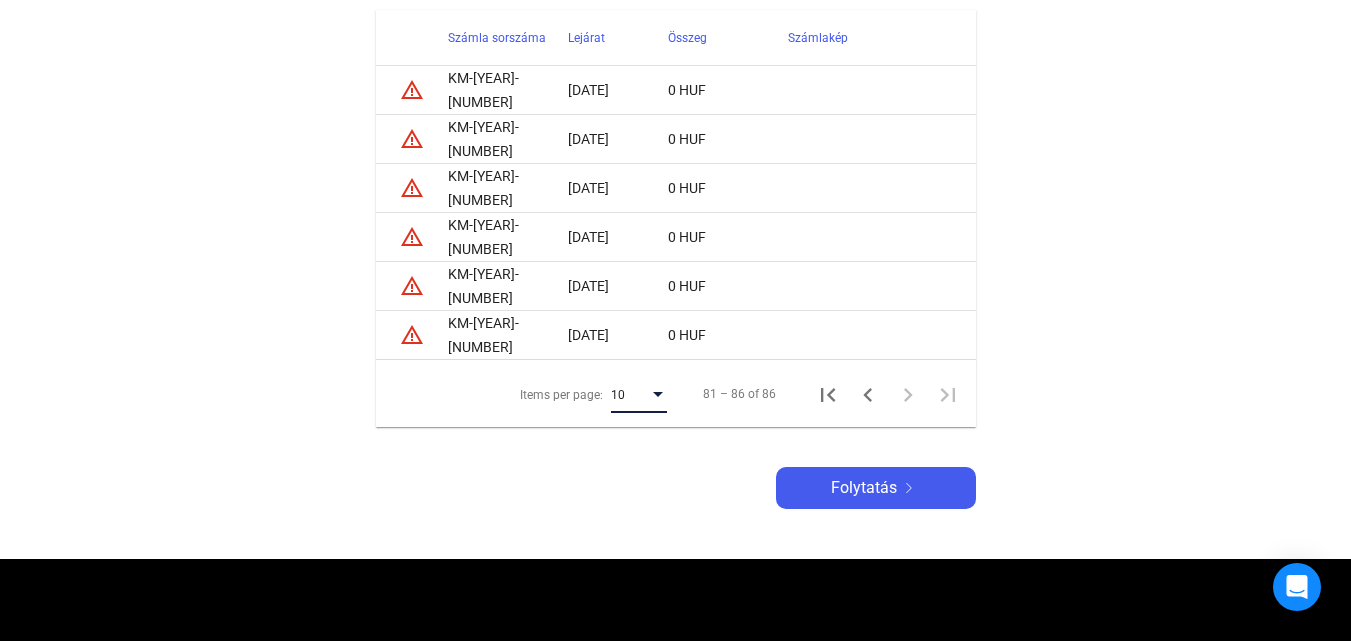 scroll, scrollTop: 383, scrollLeft: 0, axis: vertical 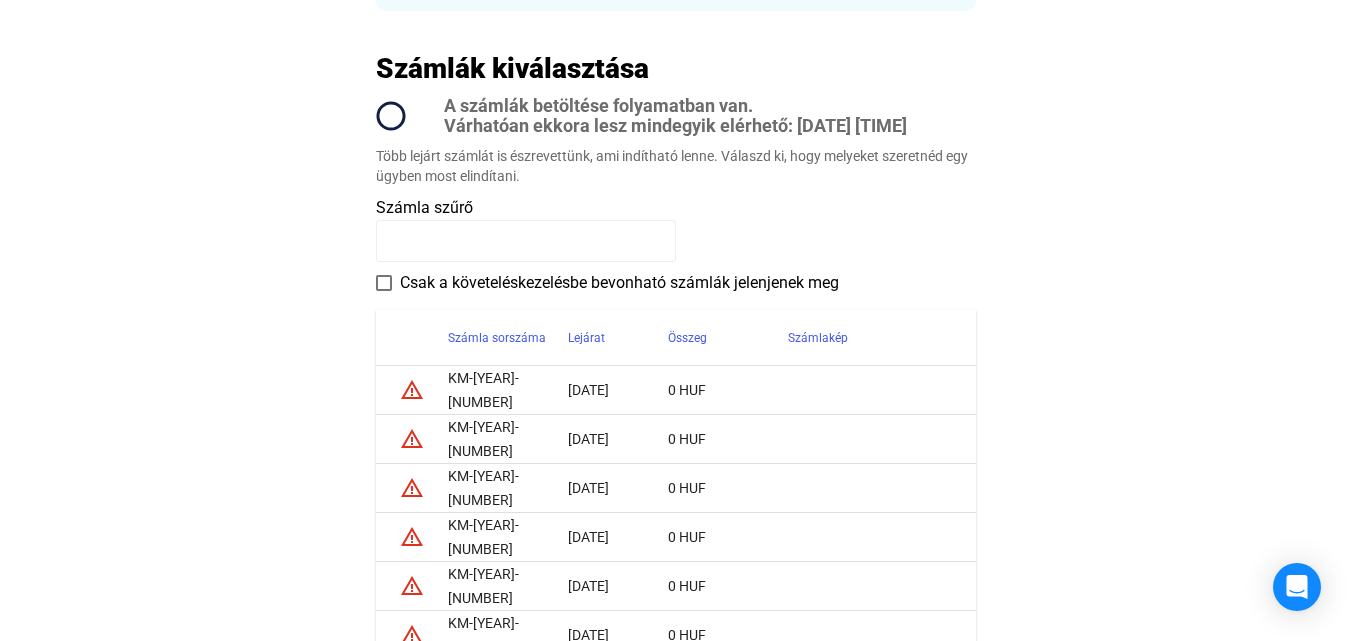 click on "Csak a követeléskezelésbe bevonható számlák jelenjenek meg" at bounding box center [619, 283] 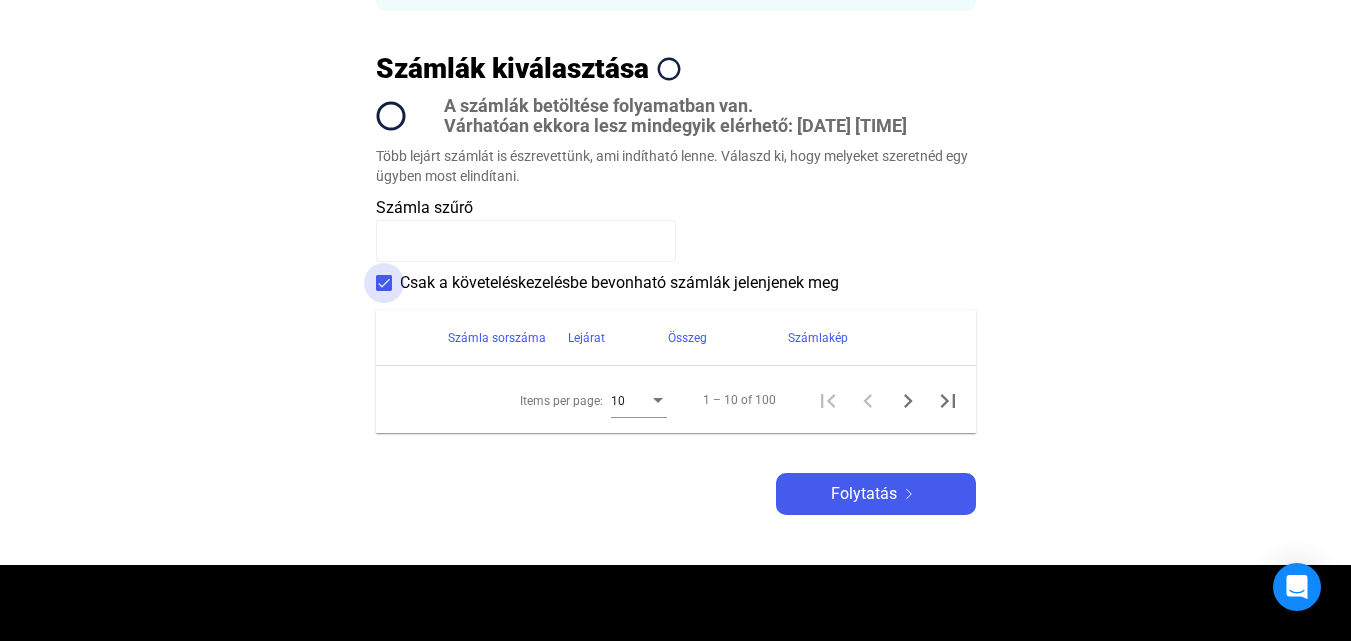 click at bounding box center [384, 283] 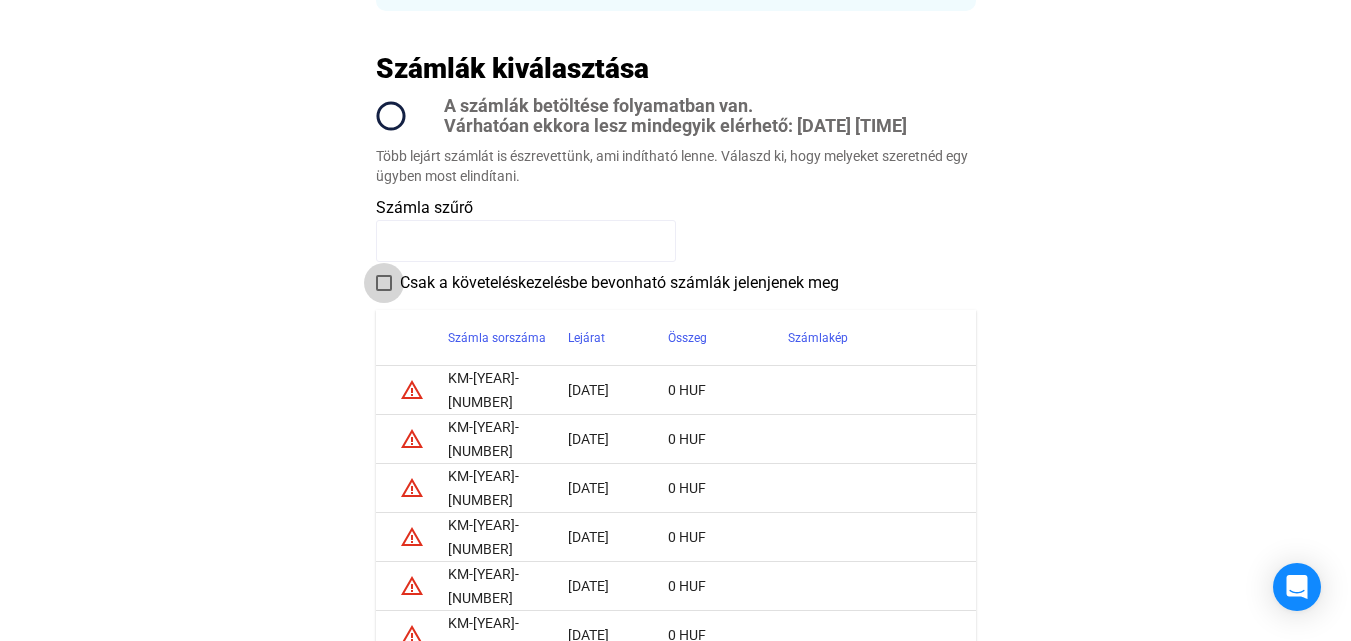 click at bounding box center [384, 283] 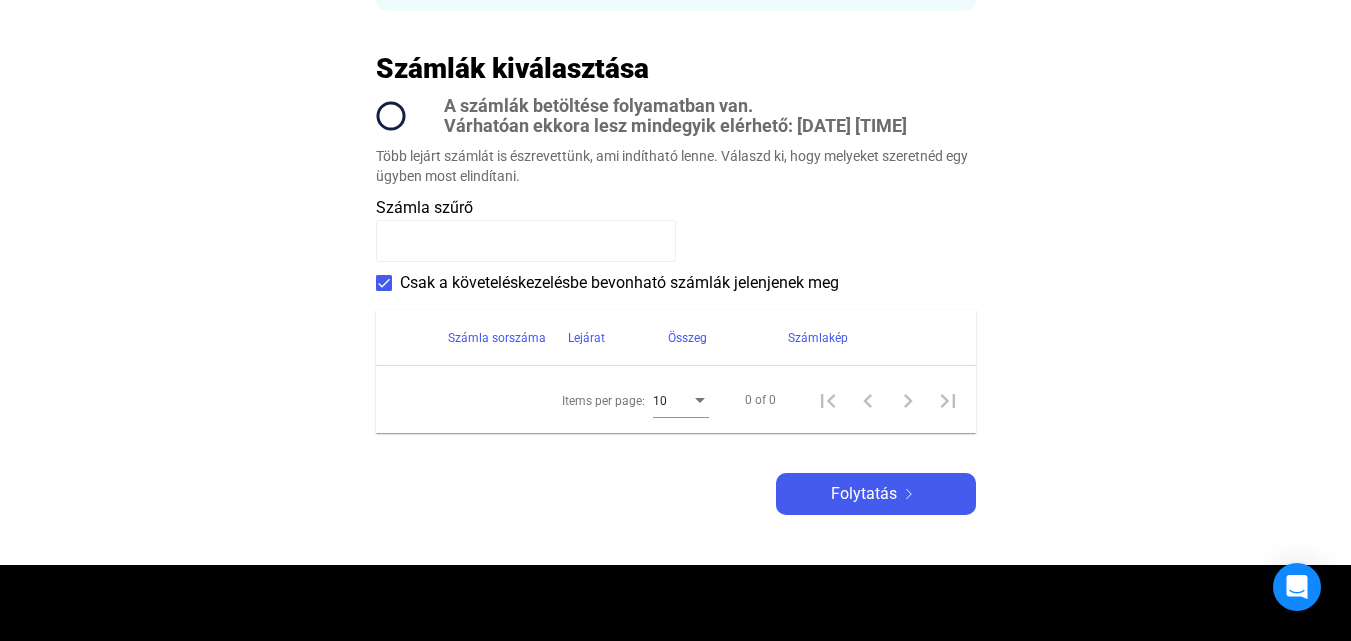 click at bounding box center [700, 401] 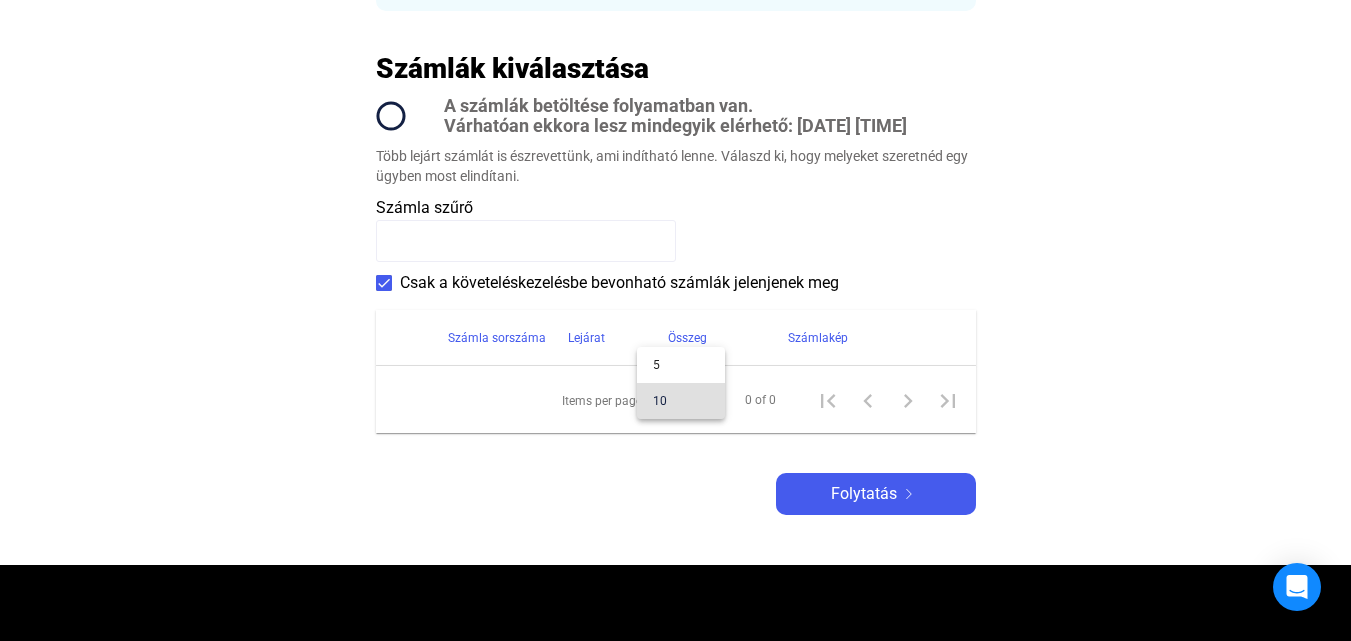 click on "10" at bounding box center (681, 401) 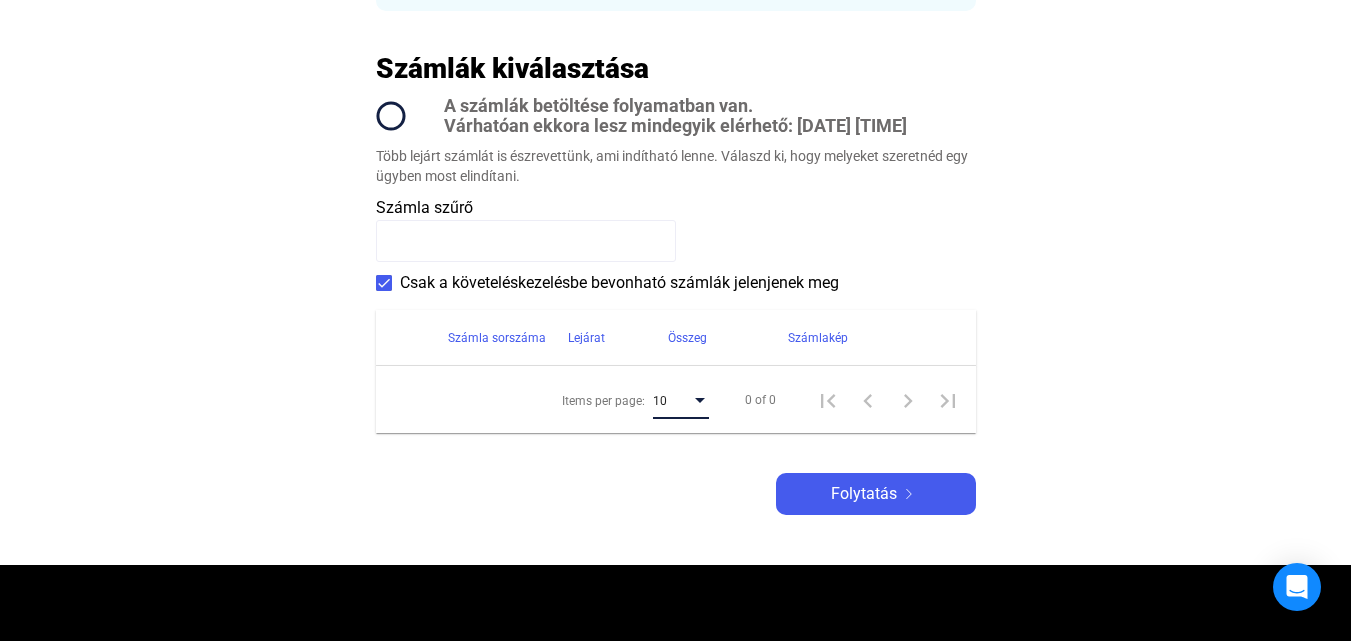 click at bounding box center [384, 283] 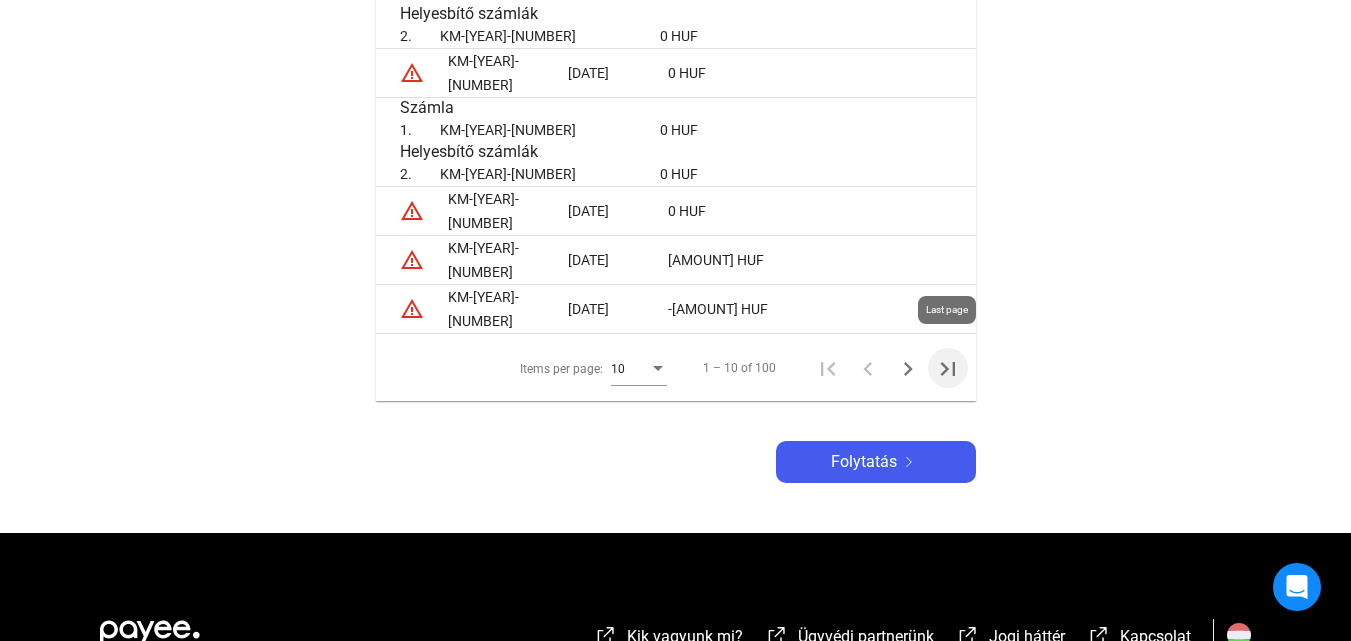 click at bounding box center (948, 369) 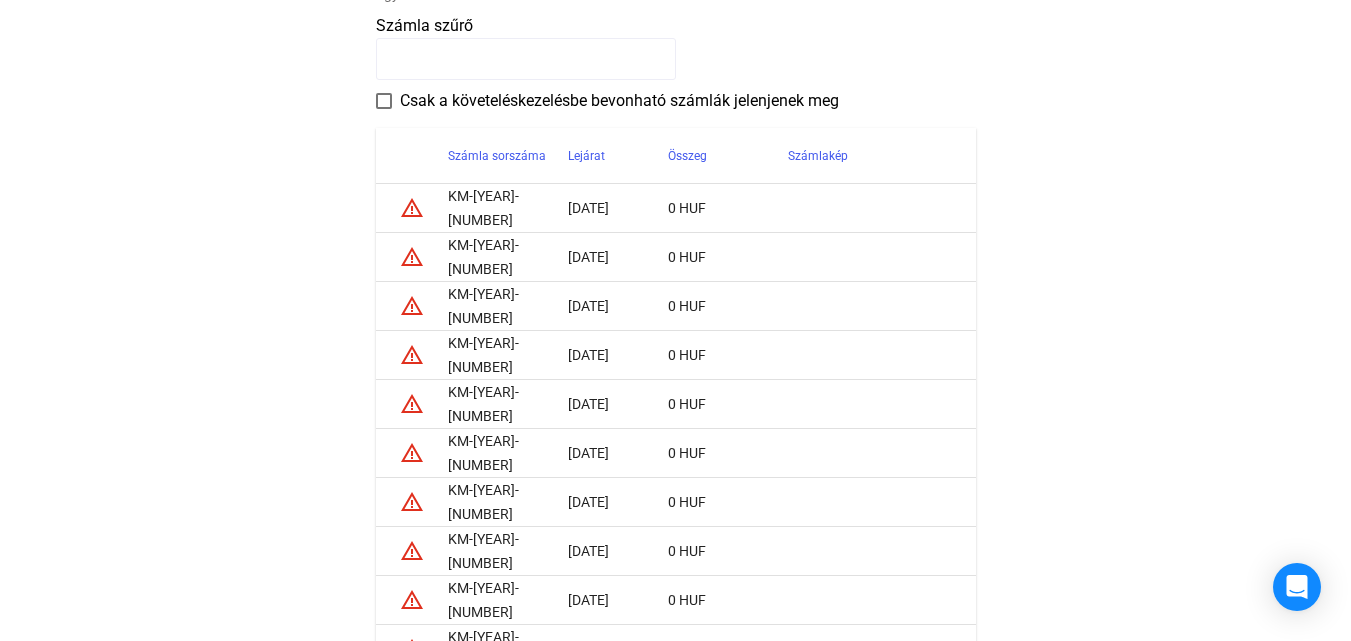 scroll, scrollTop: 465, scrollLeft: 0, axis: vertical 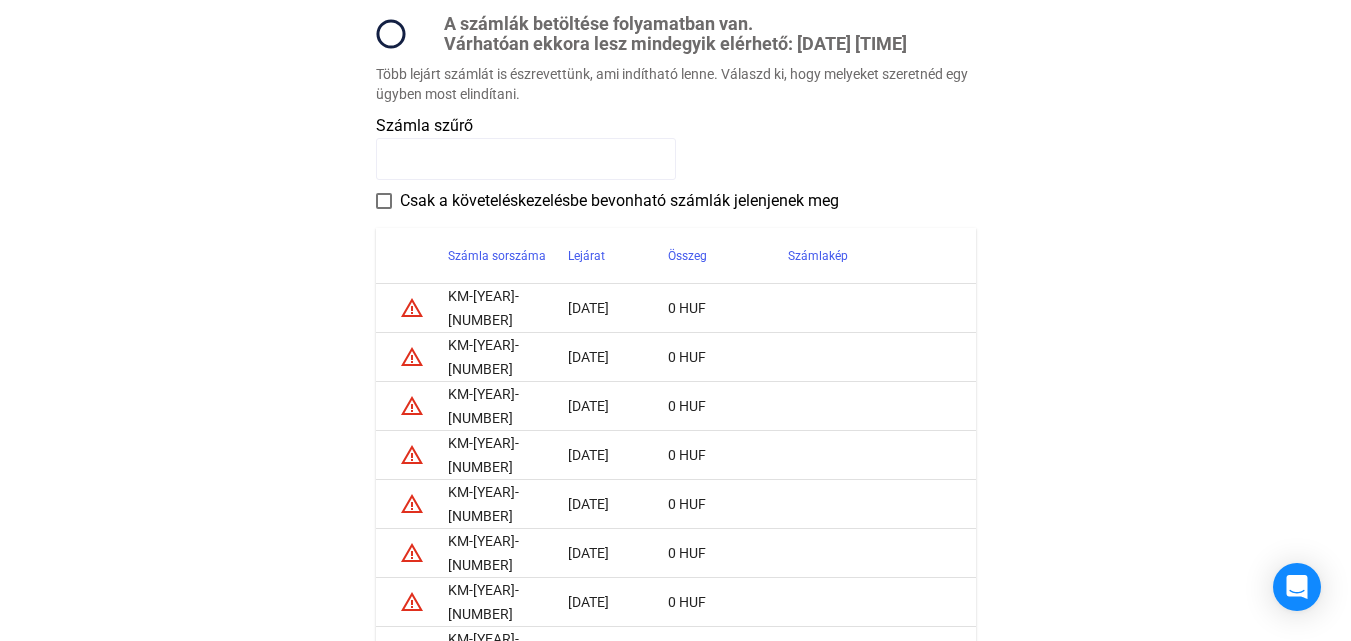 click at bounding box center (384, 201) 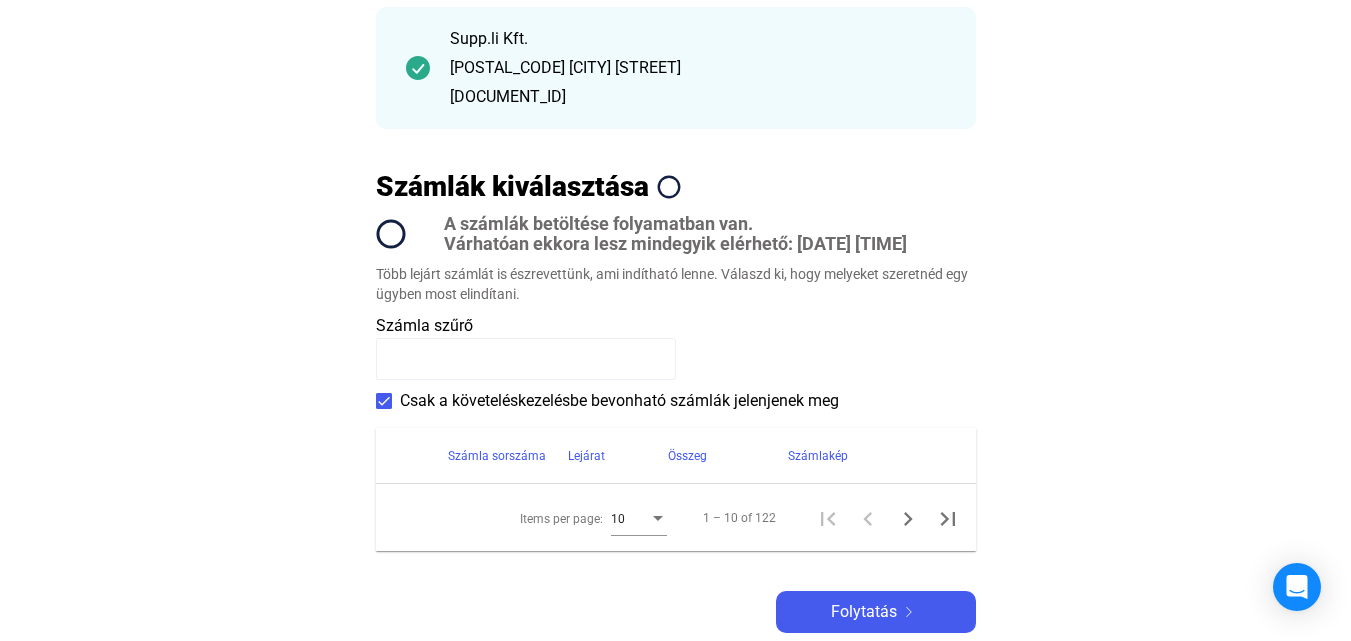 scroll, scrollTop: 165, scrollLeft: 0, axis: vertical 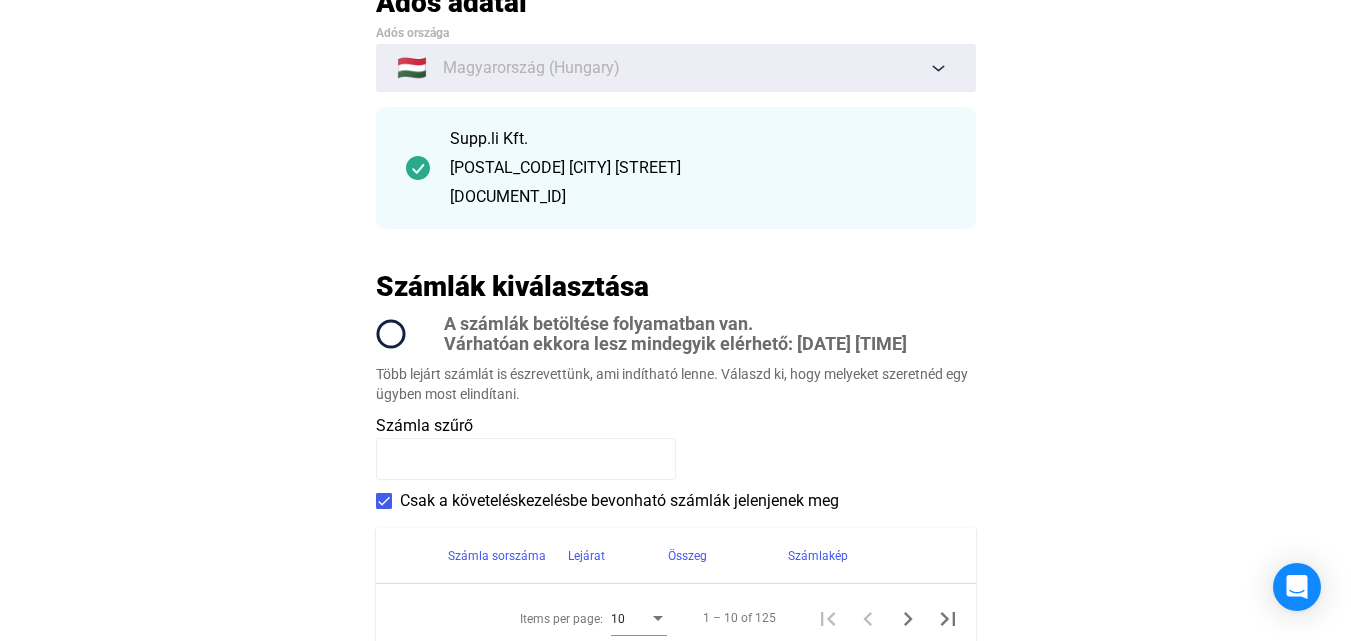 drag, startPoint x: 604, startPoint y: 324, endPoint x: 728, endPoint y: 353, distance: 127.345985 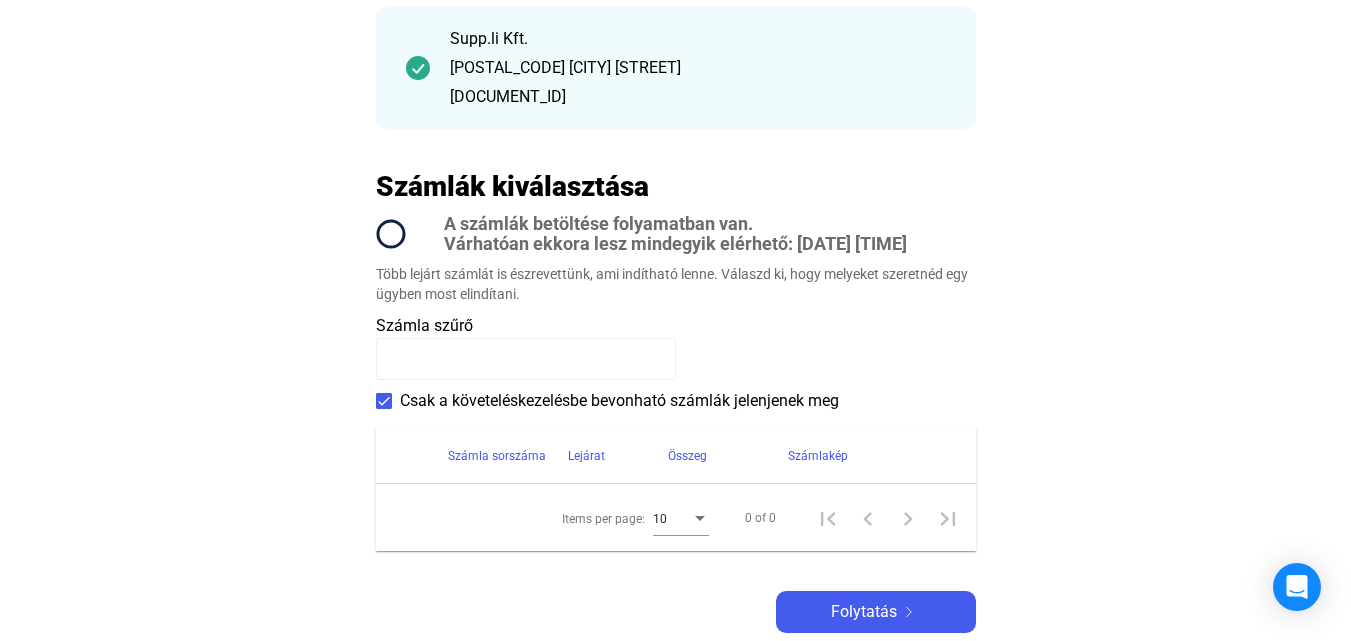 scroll, scrollTop: 365, scrollLeft: 0, axis: vertical 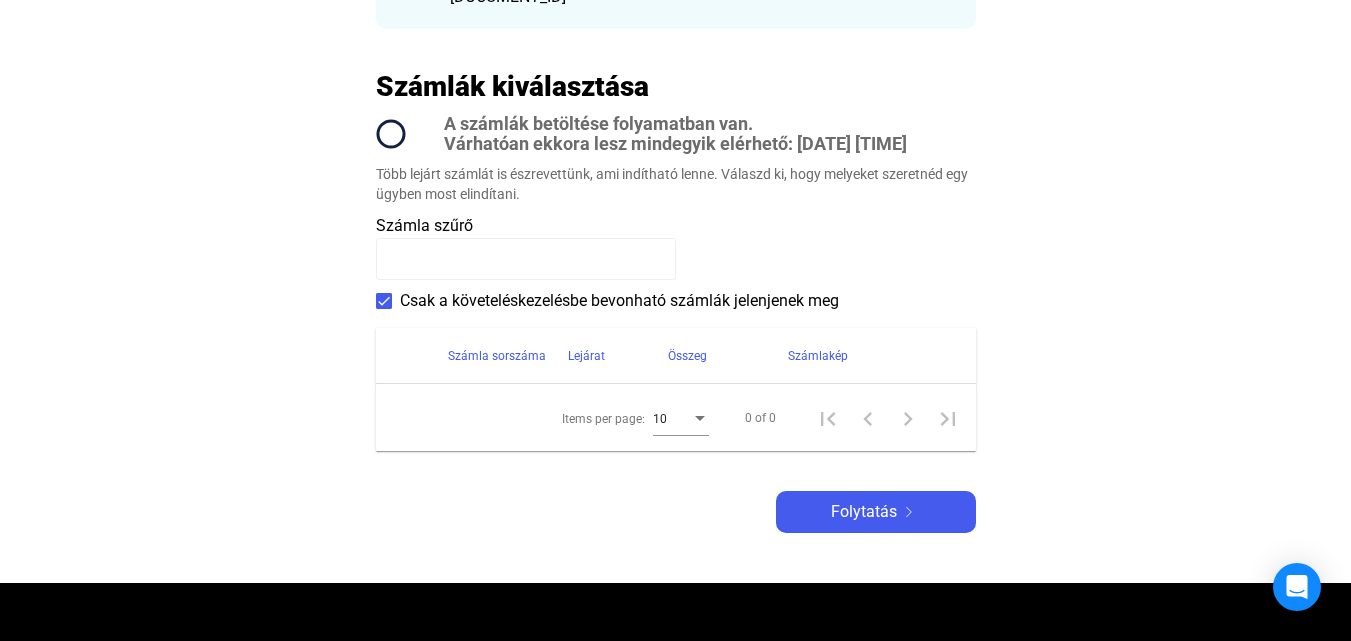 click at bounding box center (384, 301) 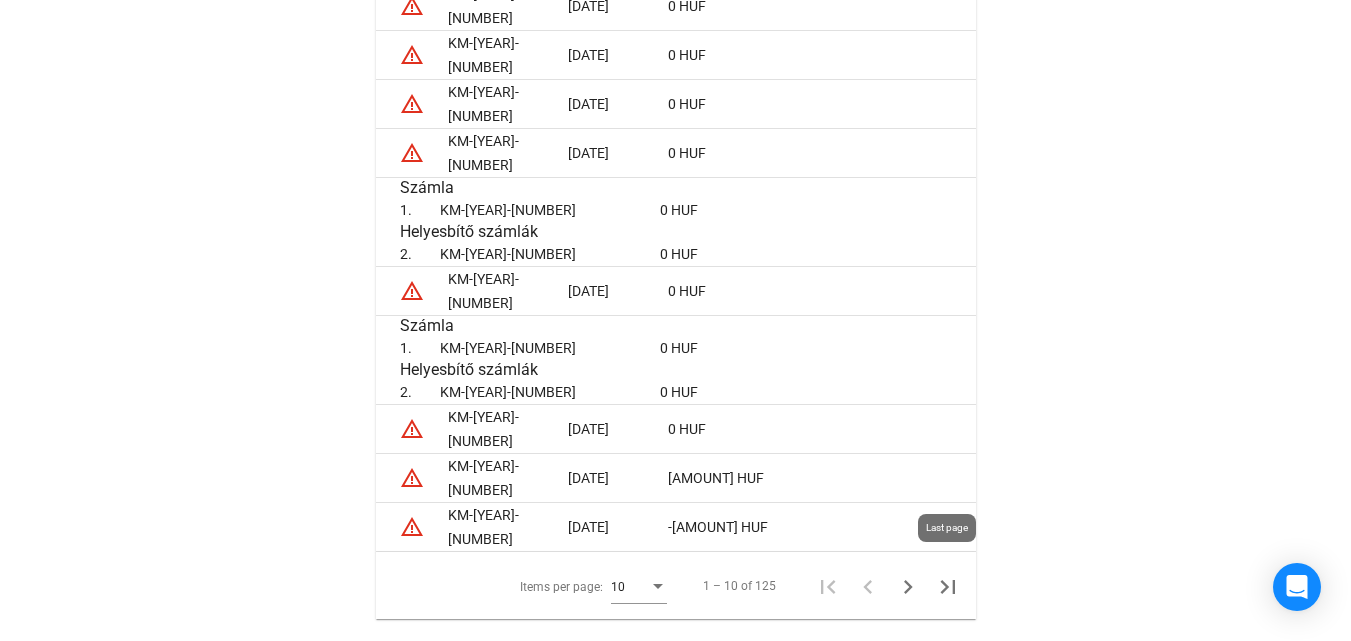 click at bounding box center (948, 587) 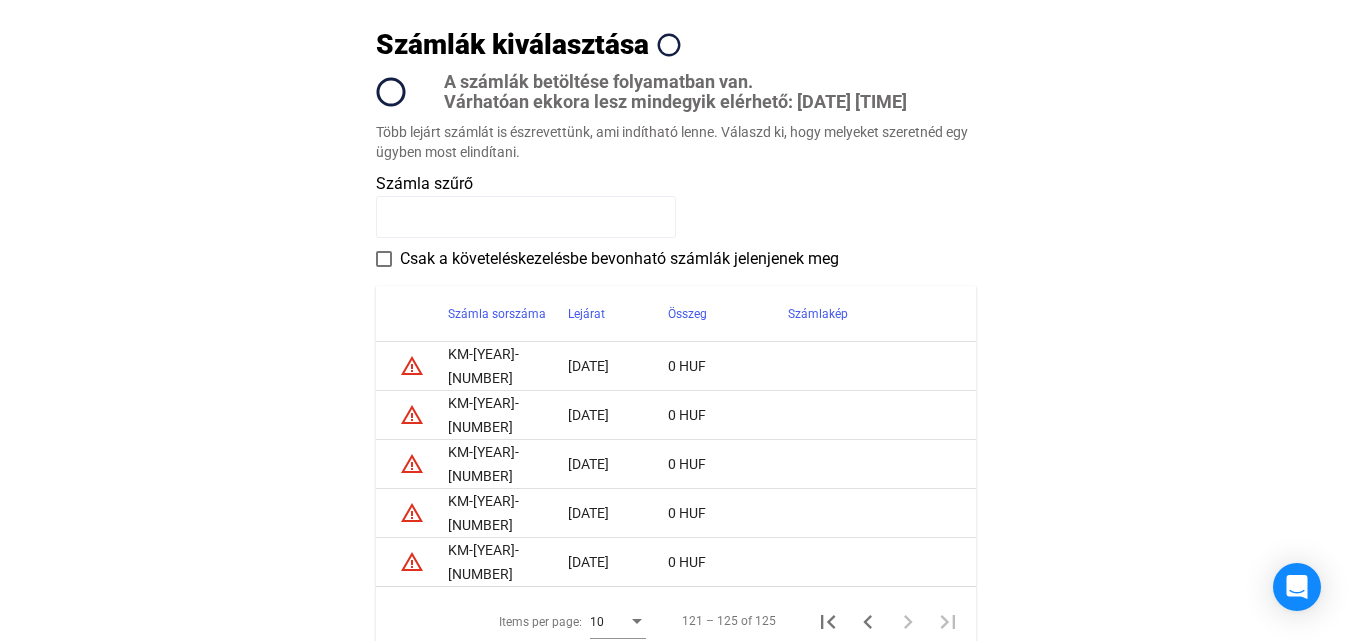 scroll, scrollTop: 307, scrollLeft: 0, axis: vertical 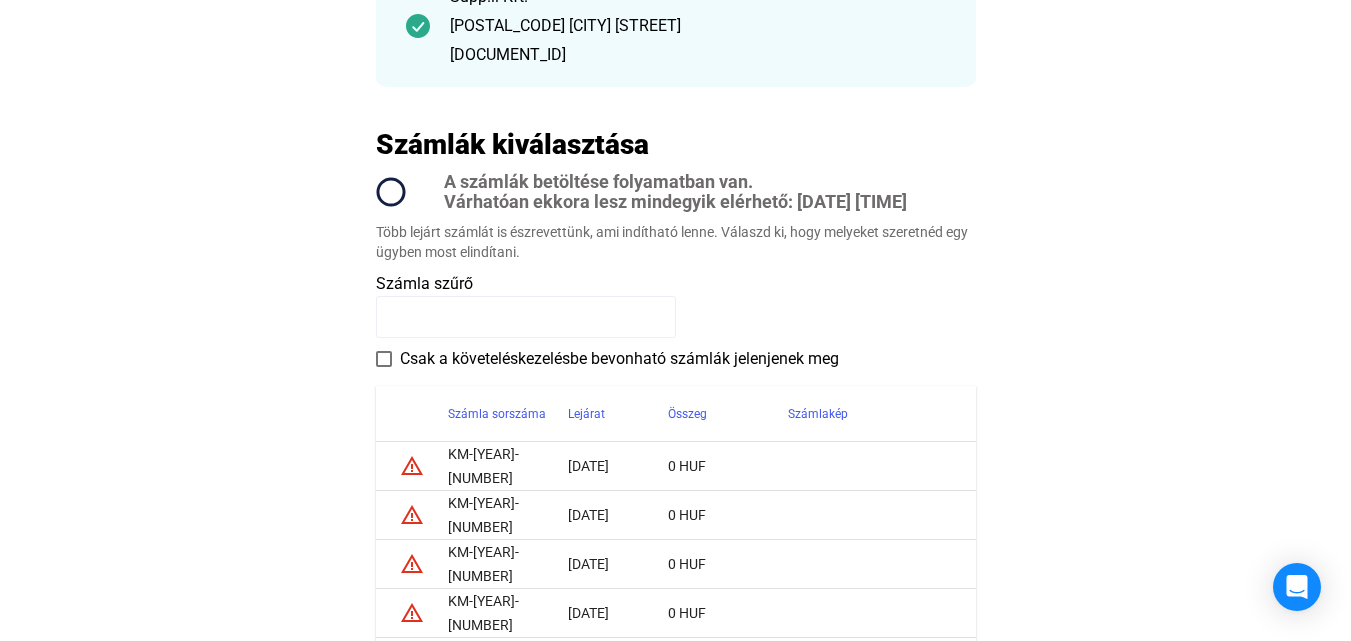 click at bounding box center [384, 359] 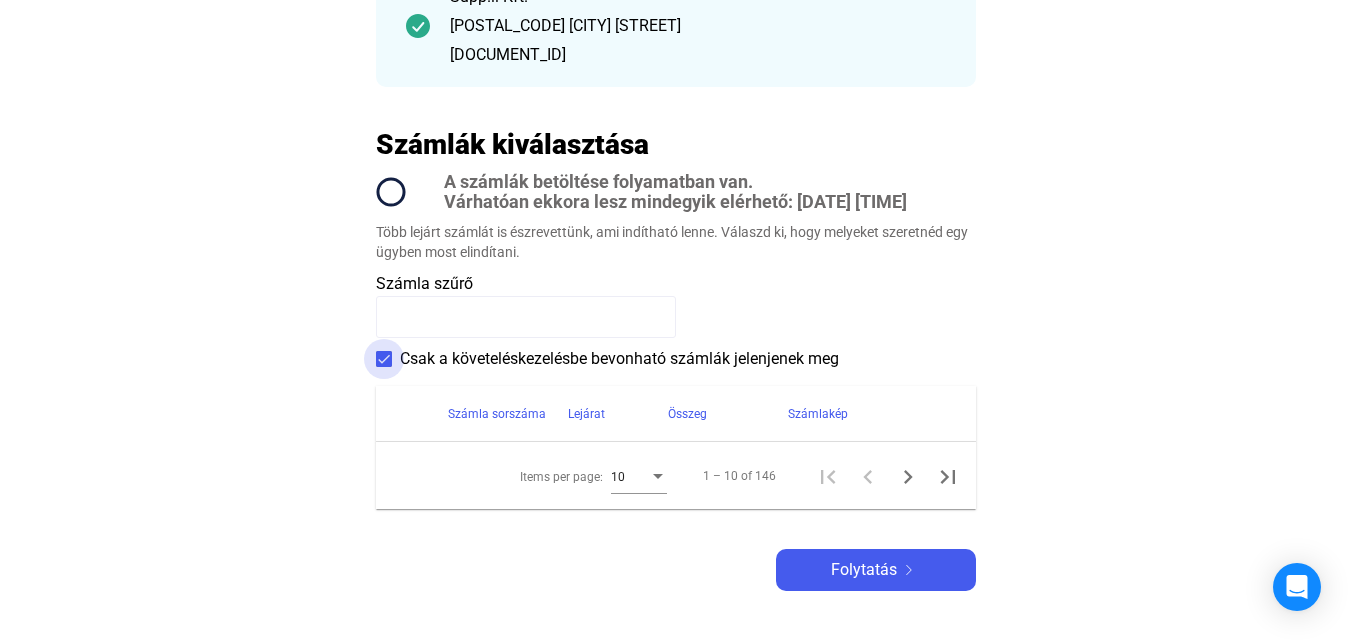 click at bounding box center (384, 359) 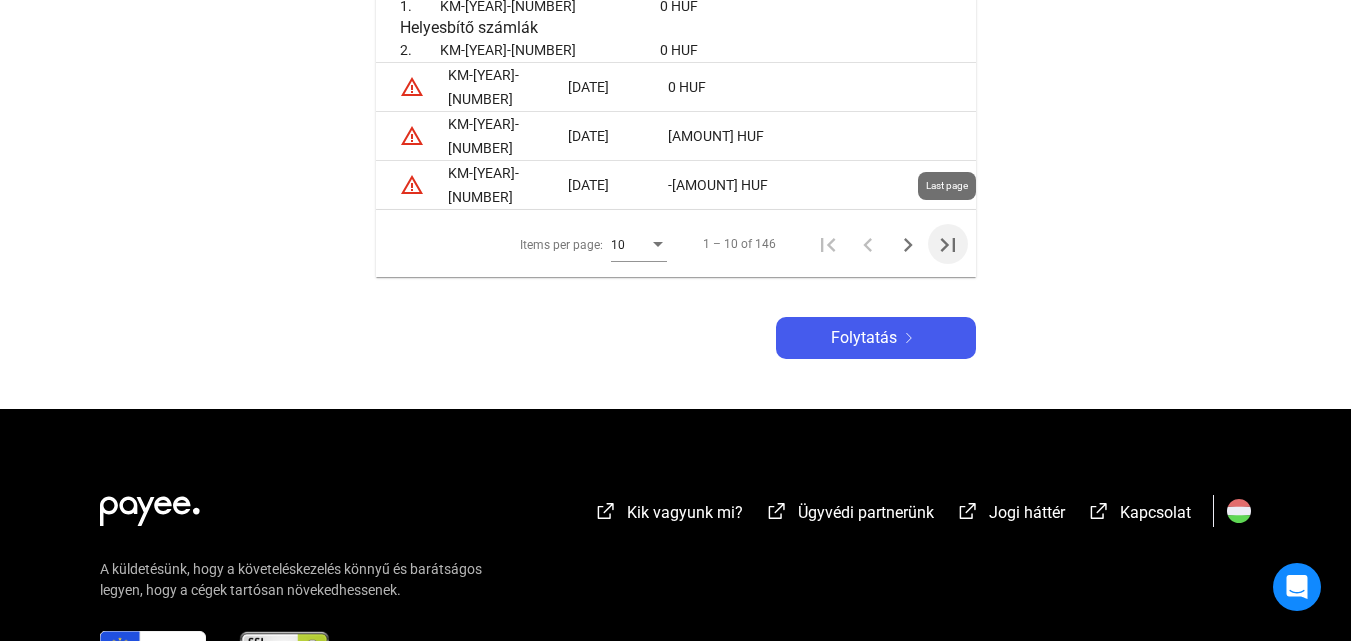 click at bounding box center (948, 245) 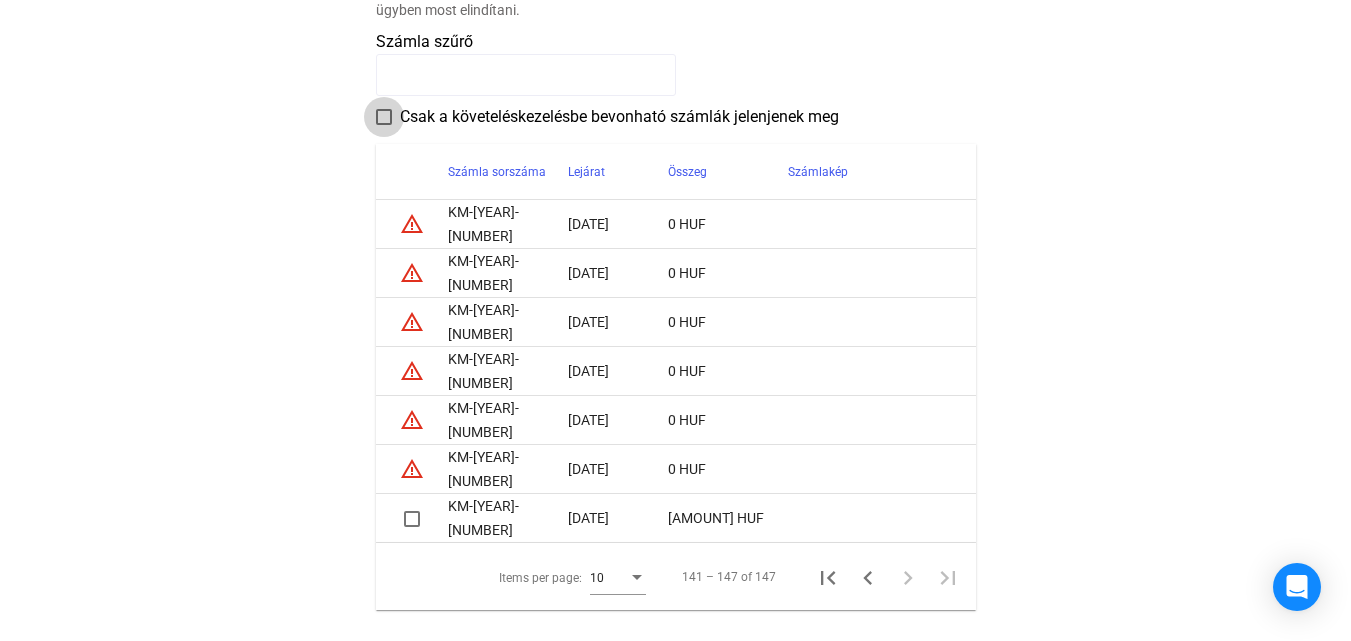 click on "Csak a követeléskezelésbe bevonható számlák jelenjenek meg" at bounding box center (607, 117) 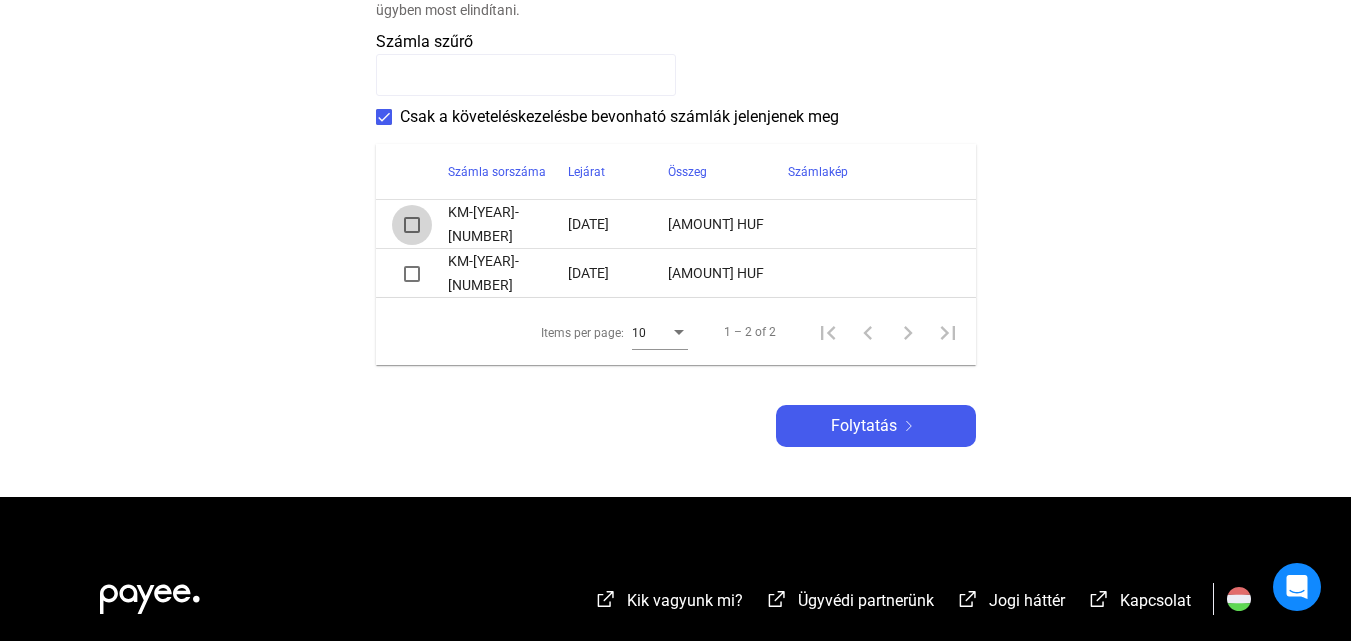 click at bounding box center (412, 225) 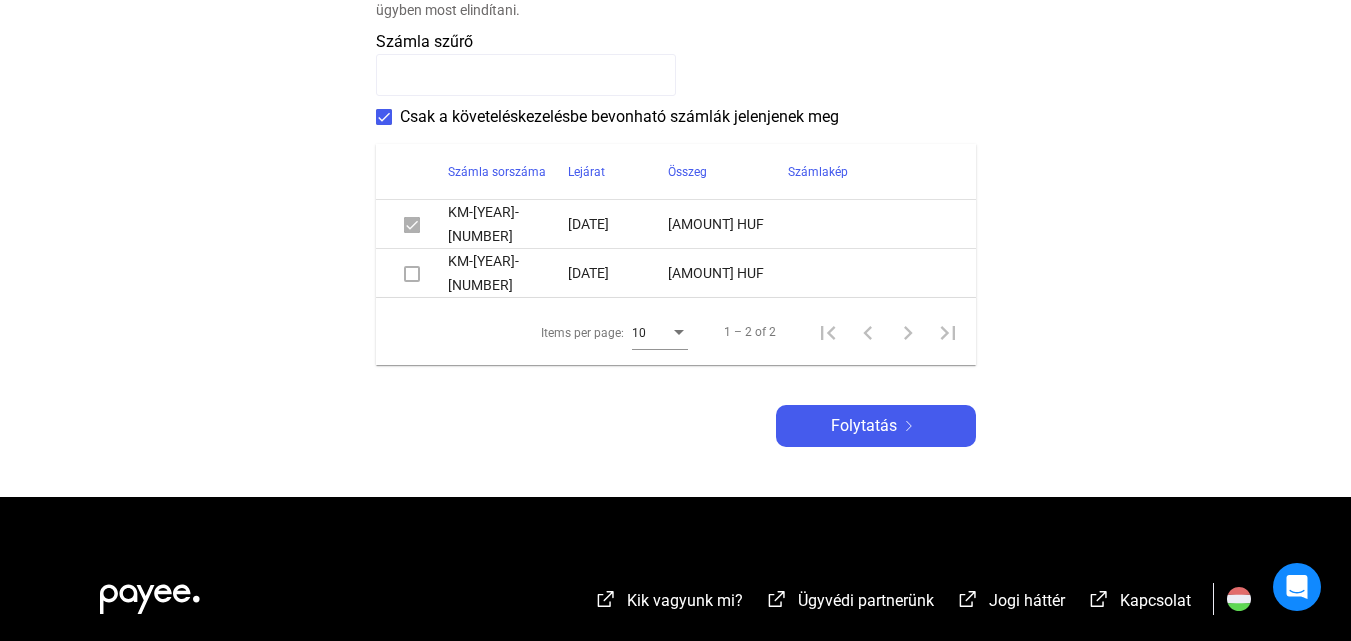 click at bounding box center (412, 224) 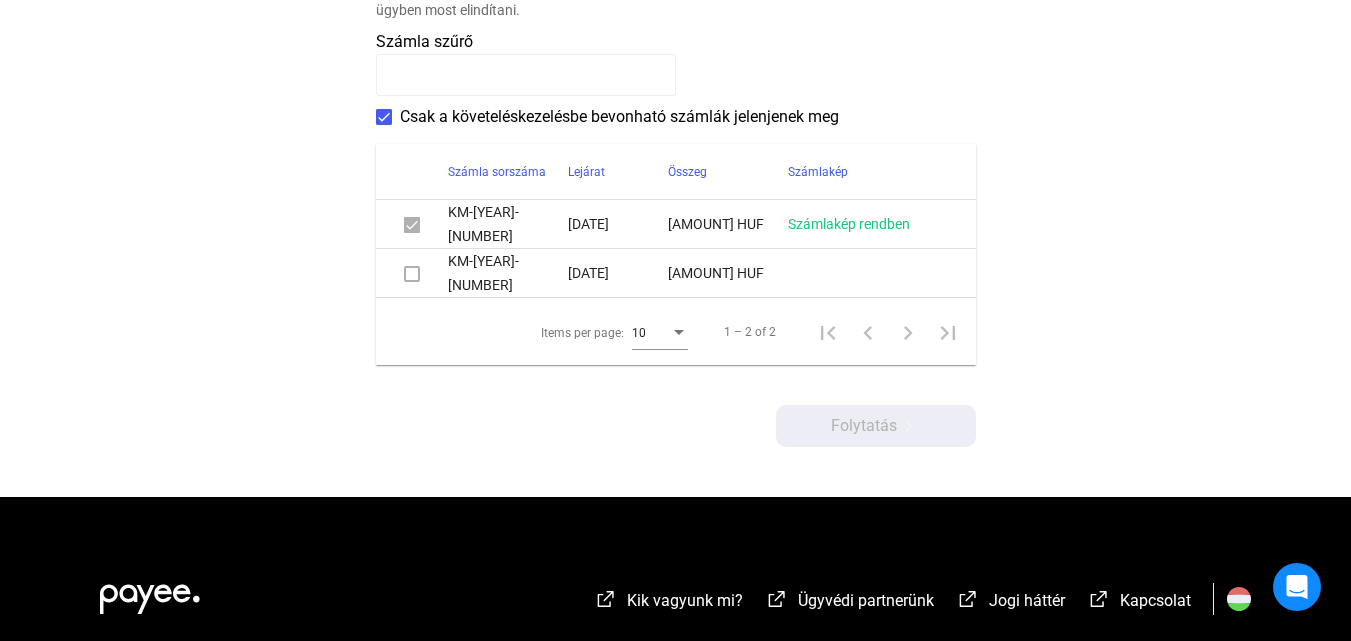 click at bounding box center (412, 274) 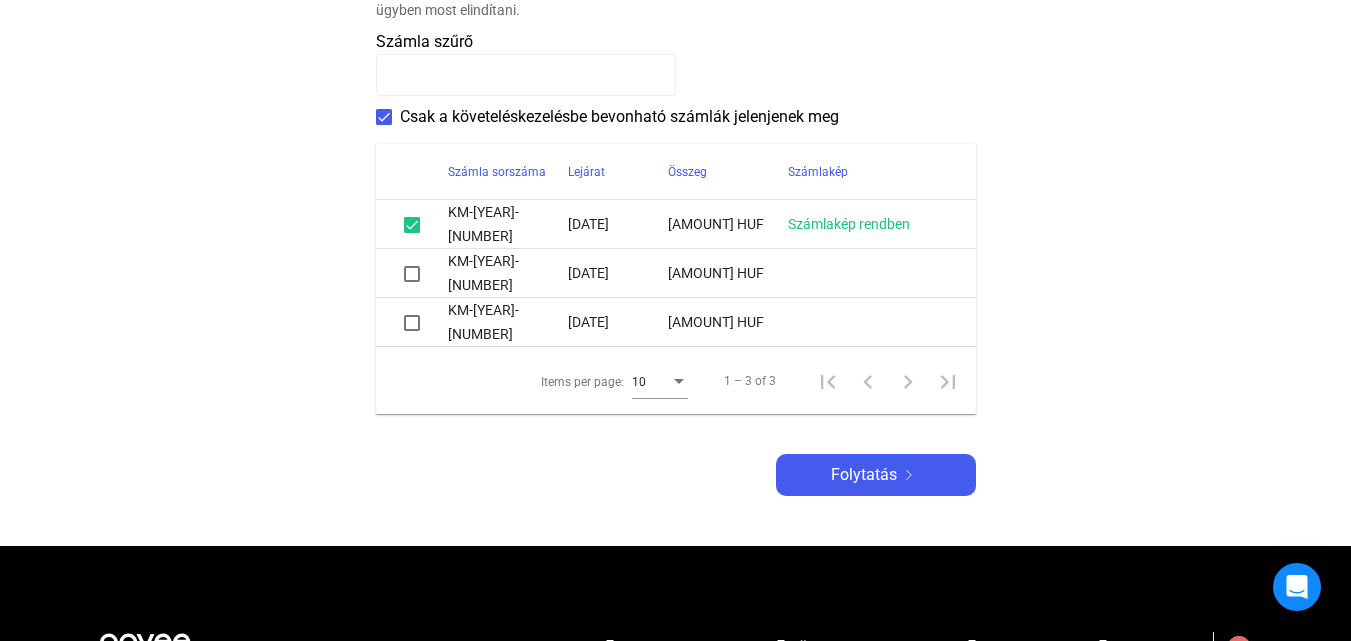 click at bounding box center [412, 274] 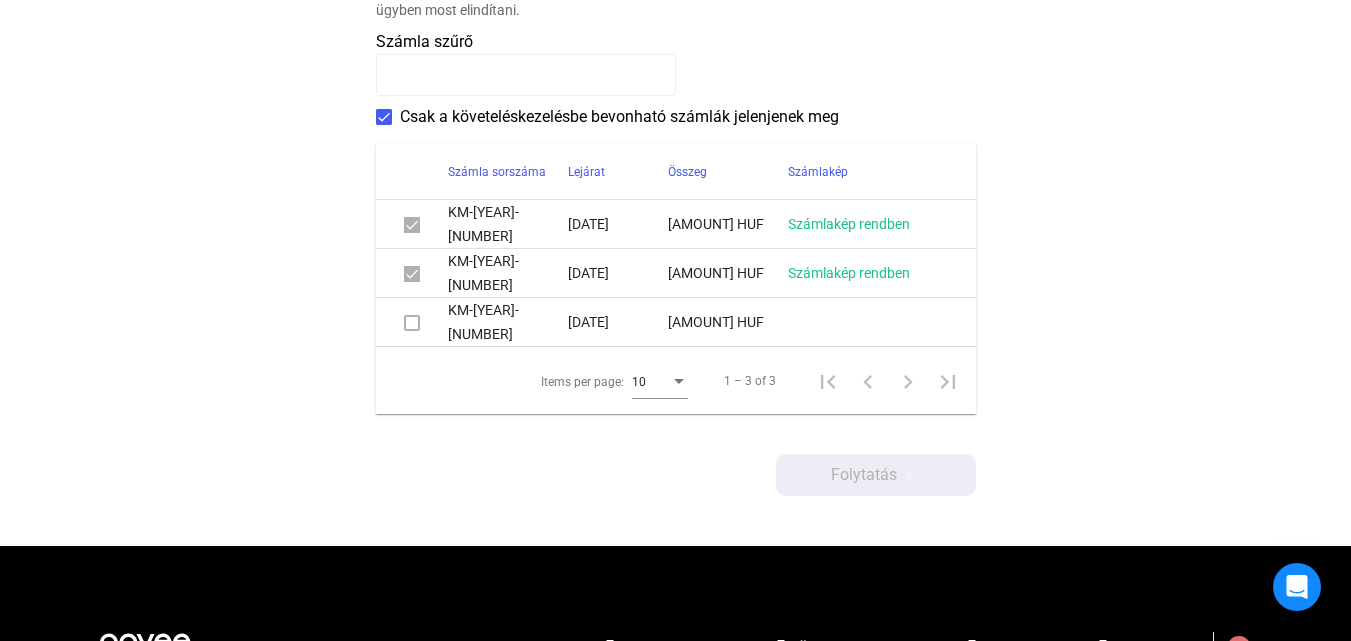 click at bounding box center [412, 323] 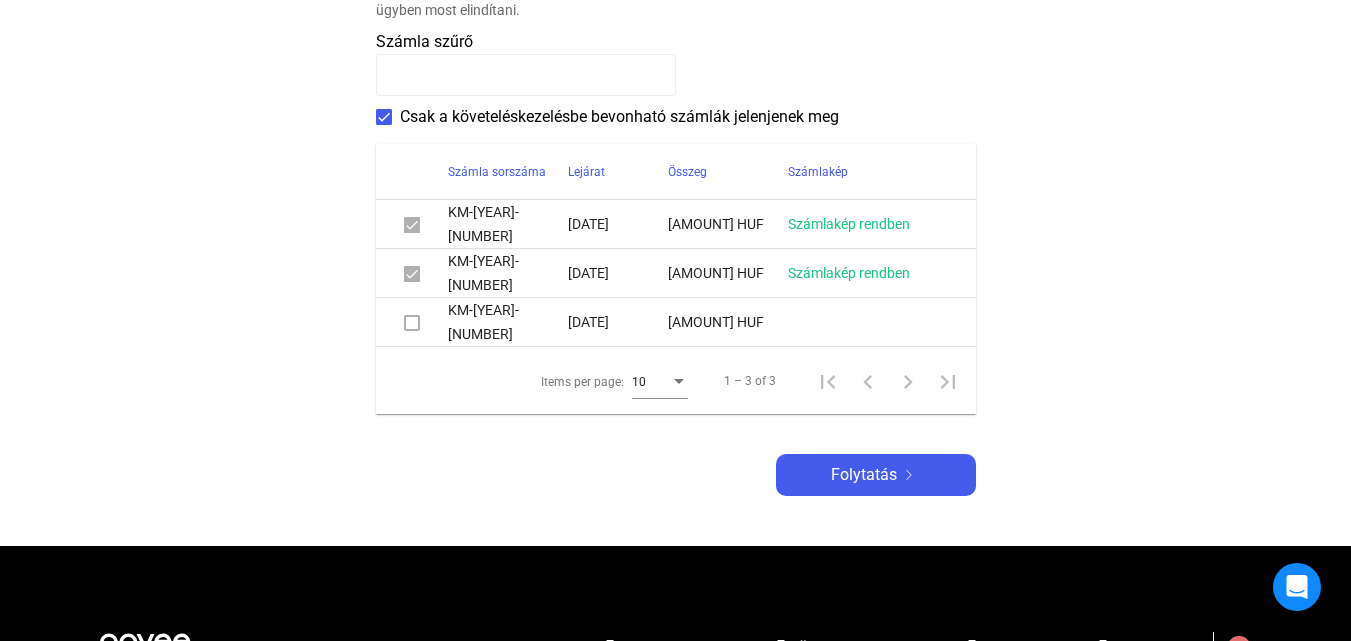 click at bounding box center [412, 323] 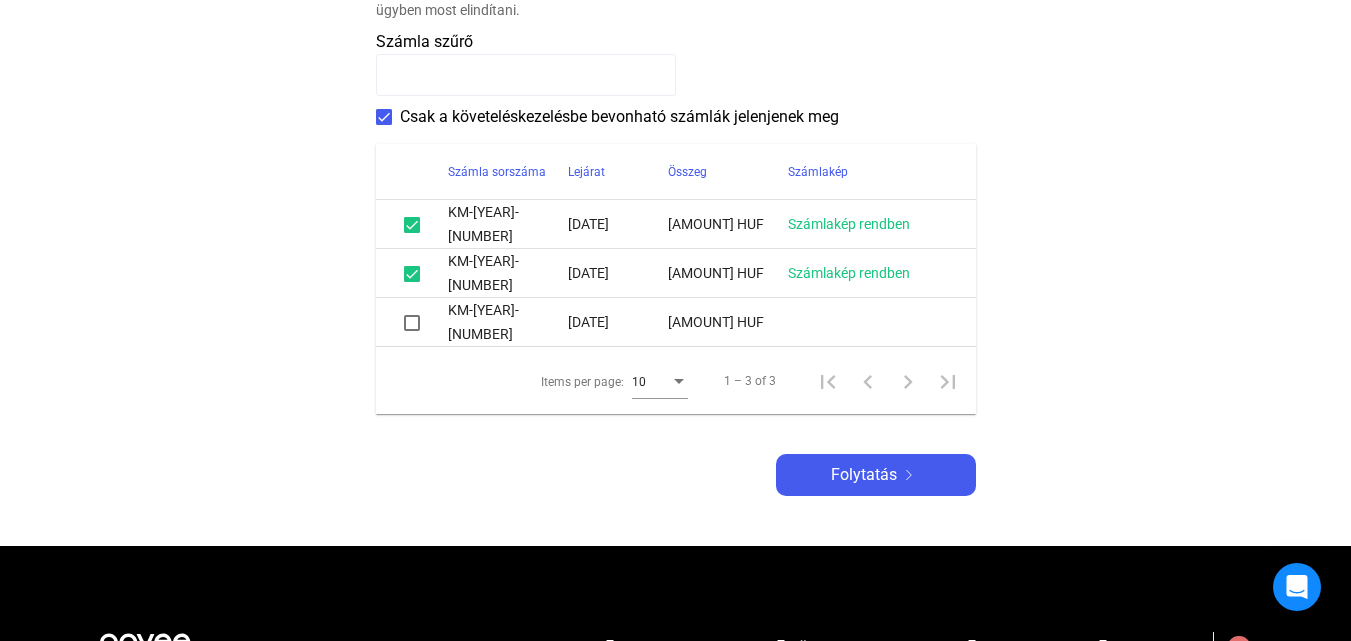 click at bounding box center [412, 323] 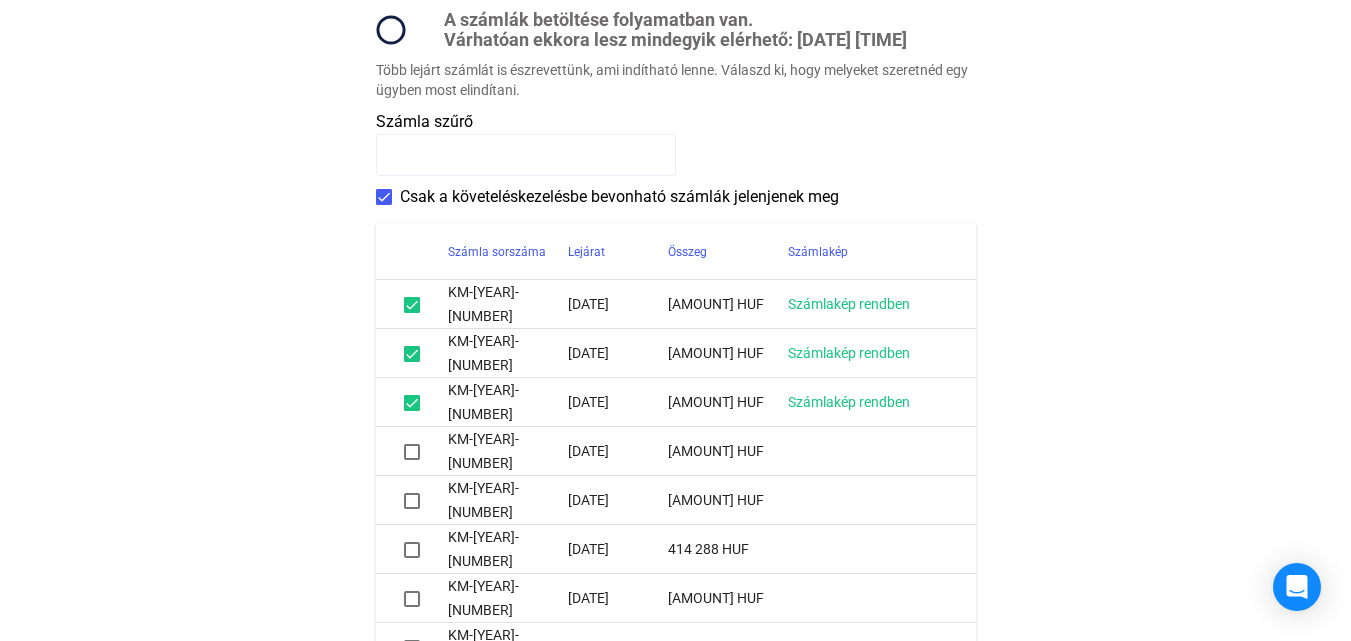scroll, scrollTop: 569, scrollLeft: 0, axis: vertical 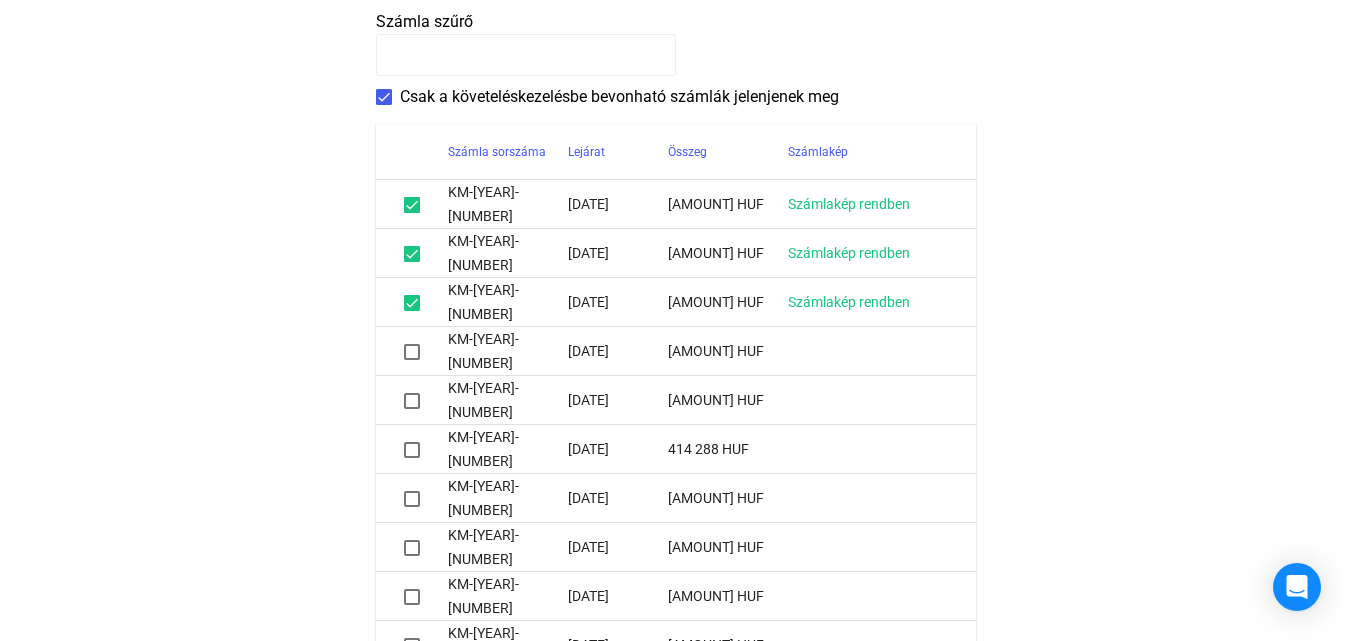 click at bounding box center [412, 352] 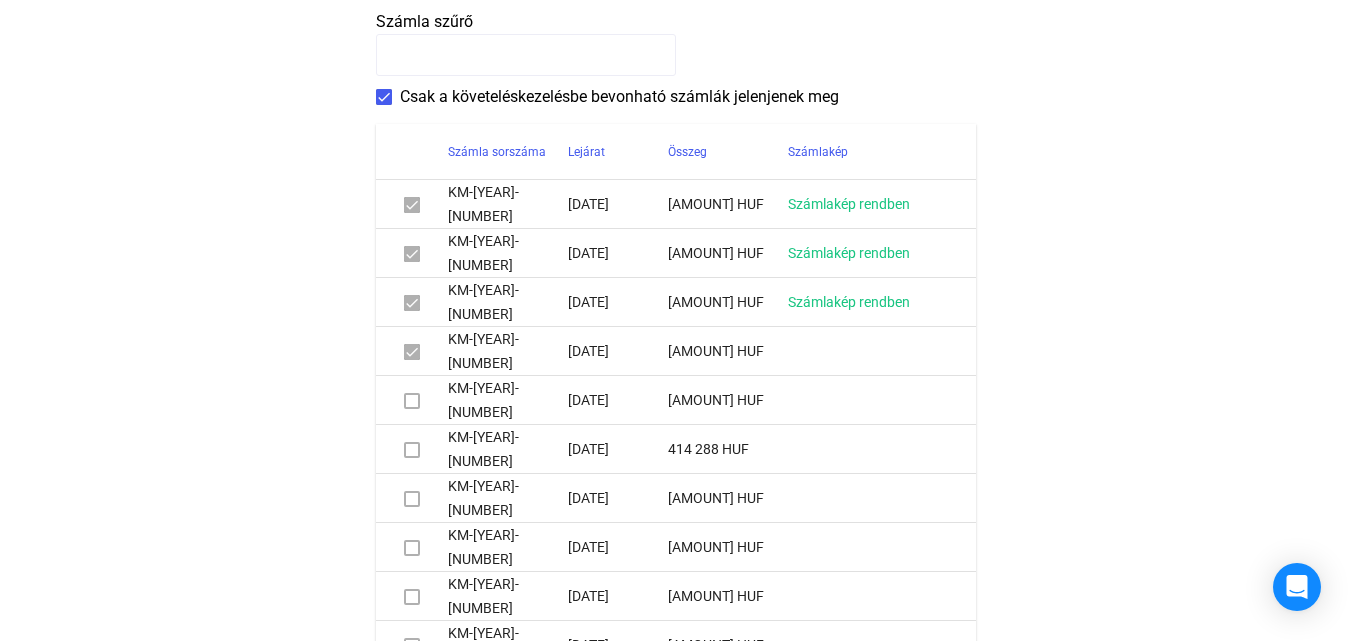 scroll, scrollTop: 769, scrollLeft: 0, axis: vertical 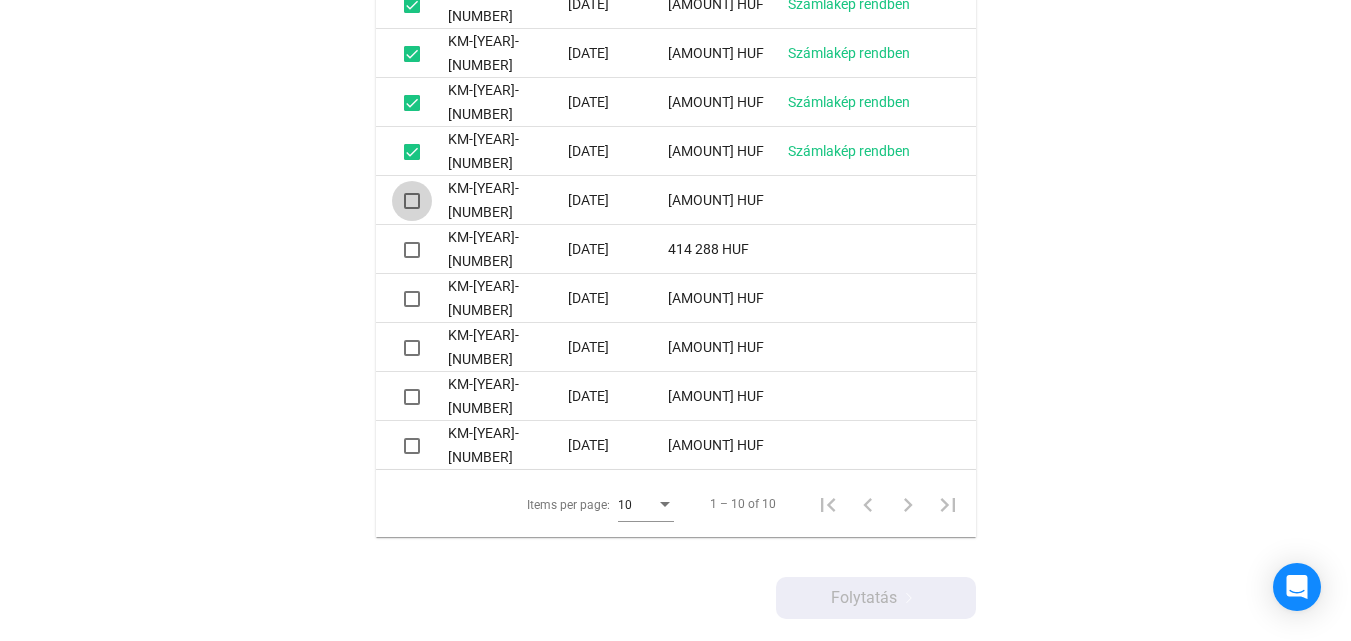 click at bounding box center (412, 201) 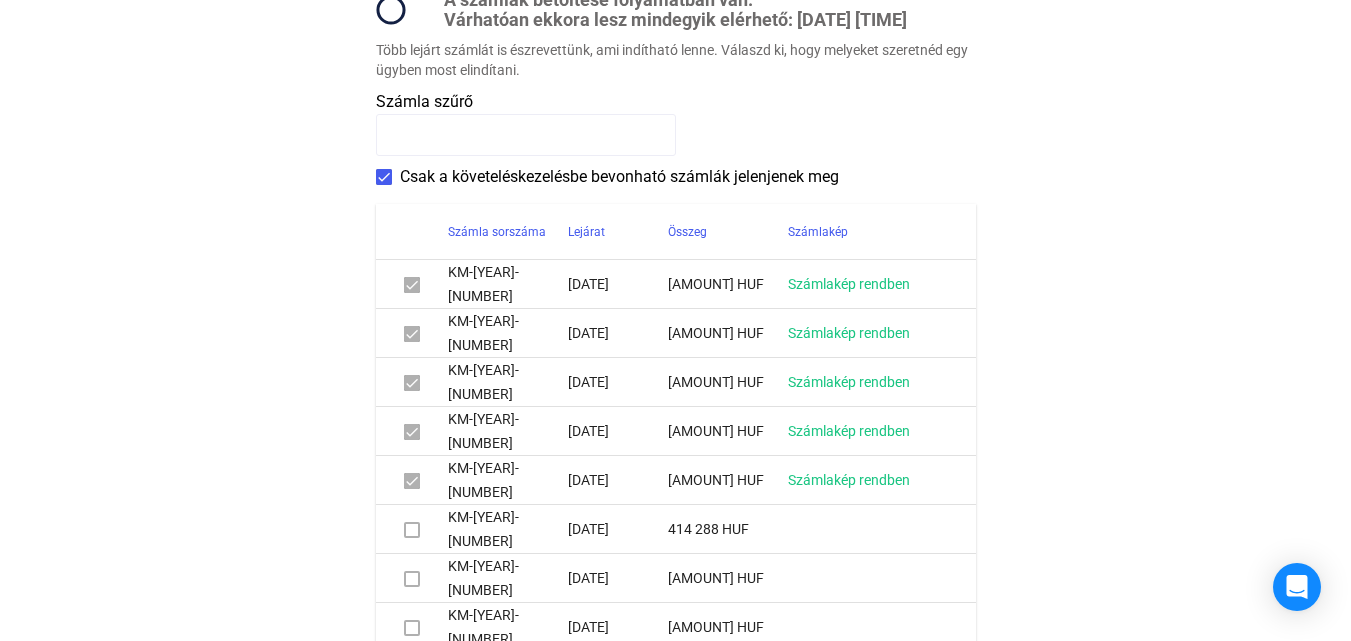 scroll, scrollTop: 589, scrollLeft: 0, axis: vertical 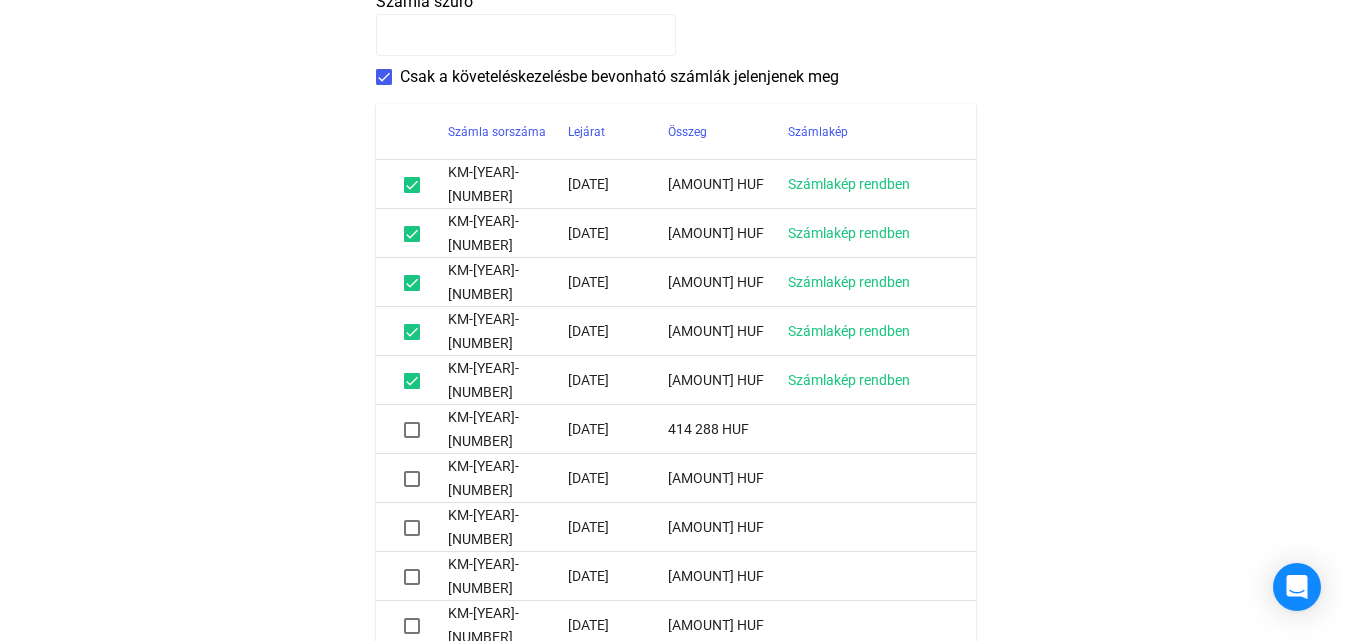 click at bounding box center (412, 430) 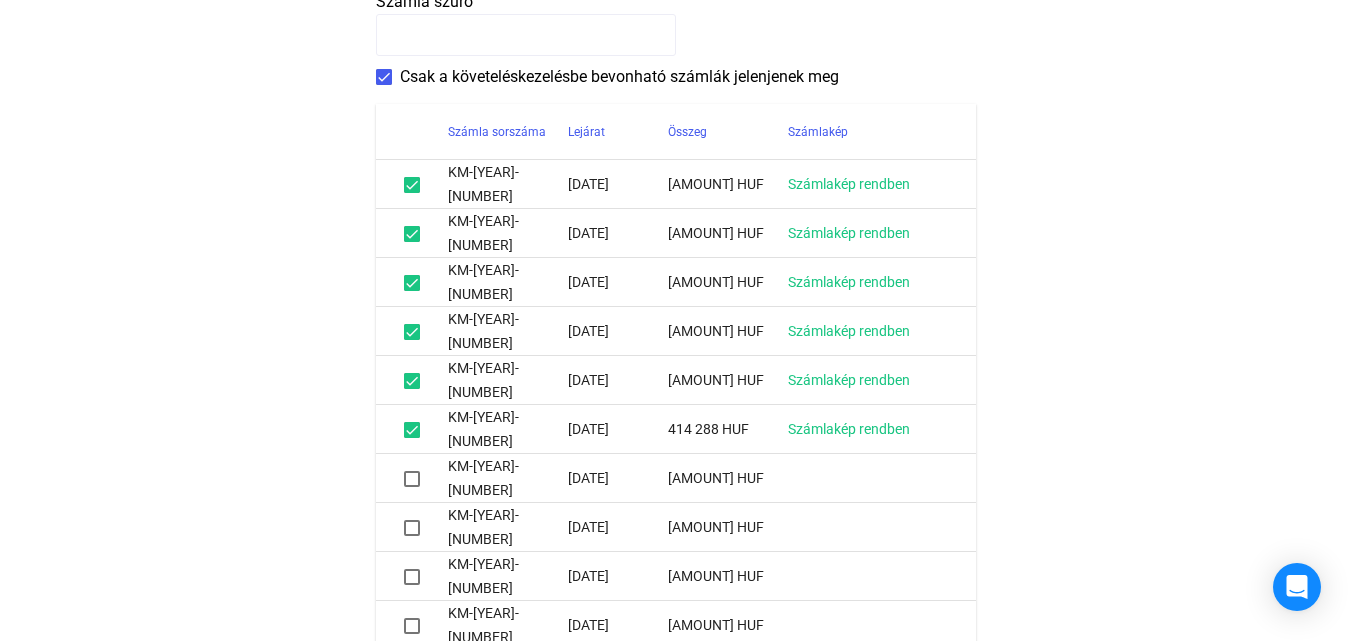 click at bounding box center [412, 479] 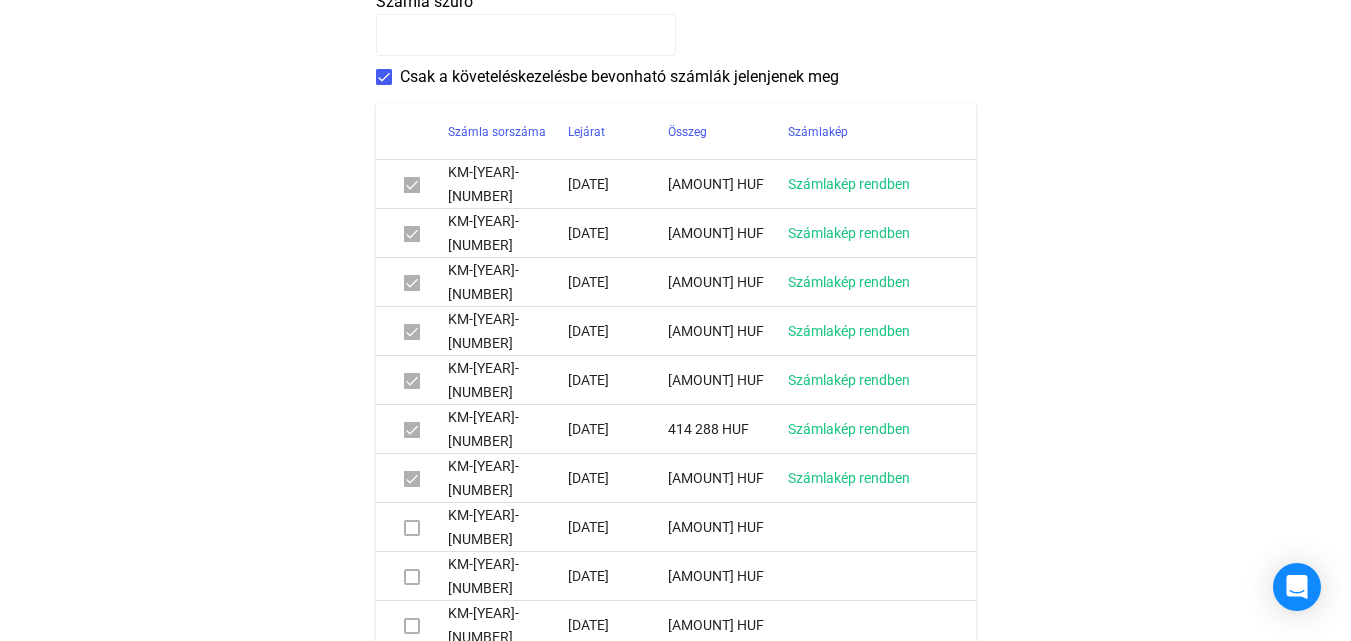 scroll, scrollTop: 689, scrollLeft: 0, axis: vertical 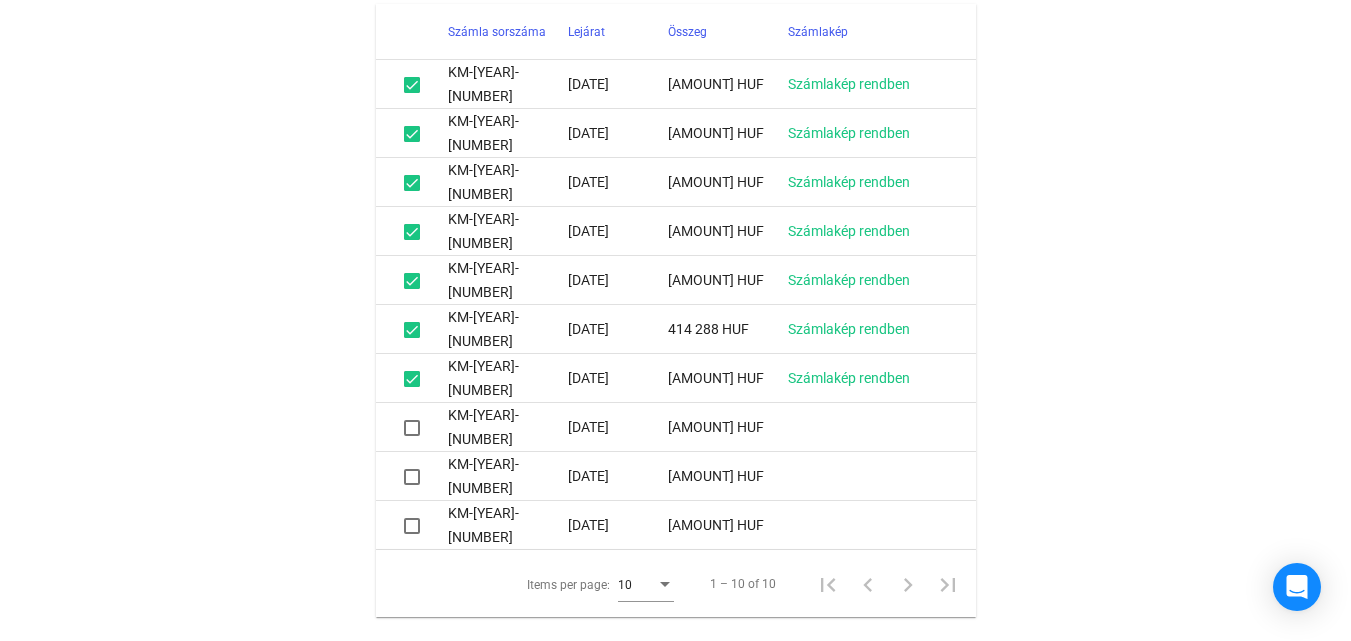 click at bounding box center [412, 428] 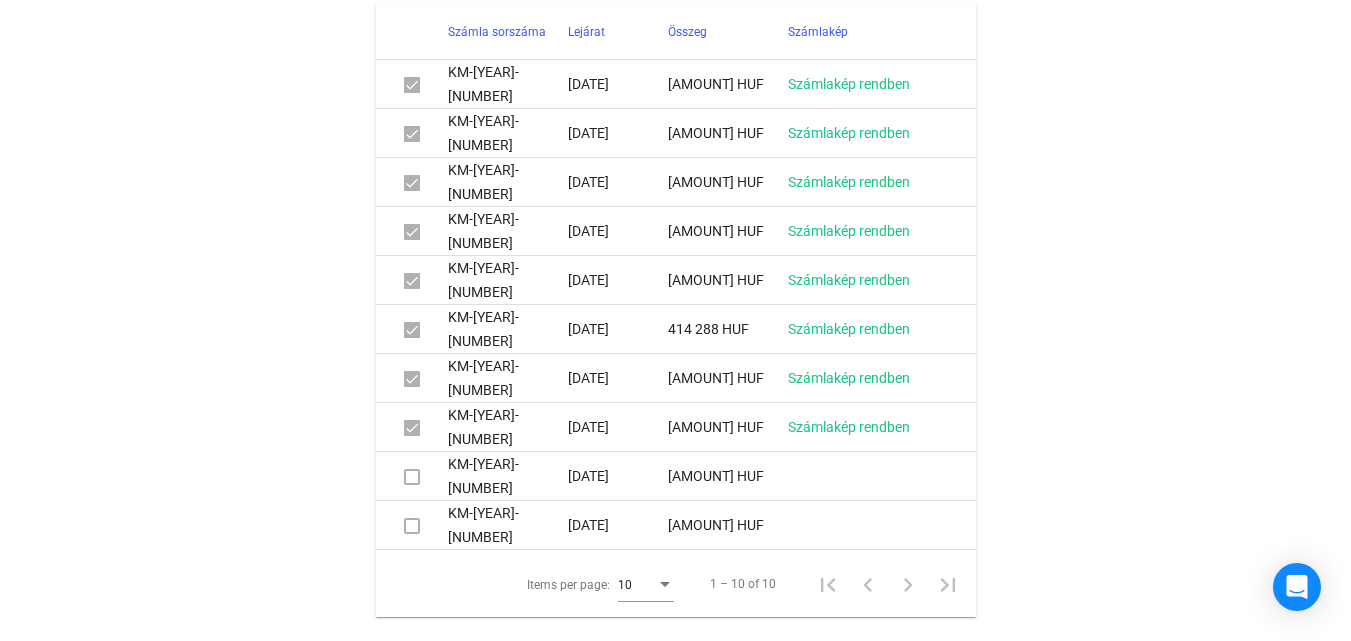 click at bounding box center [412, 477] 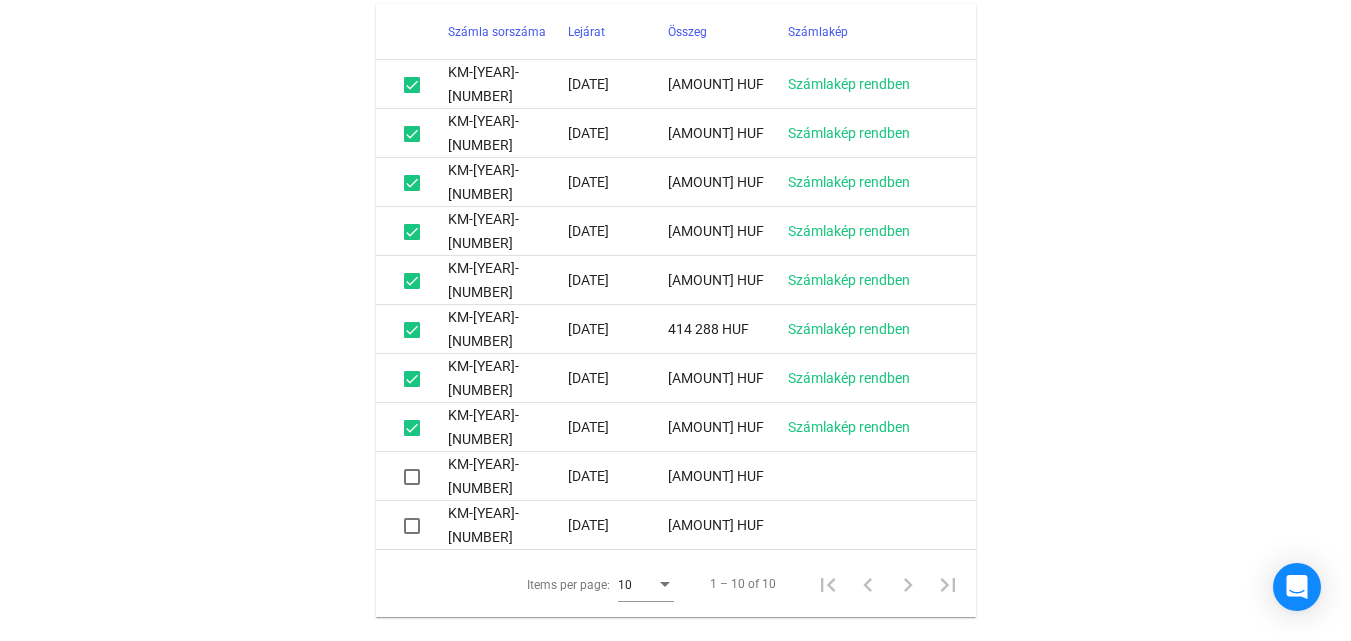 click at bounding box center (412, 477) 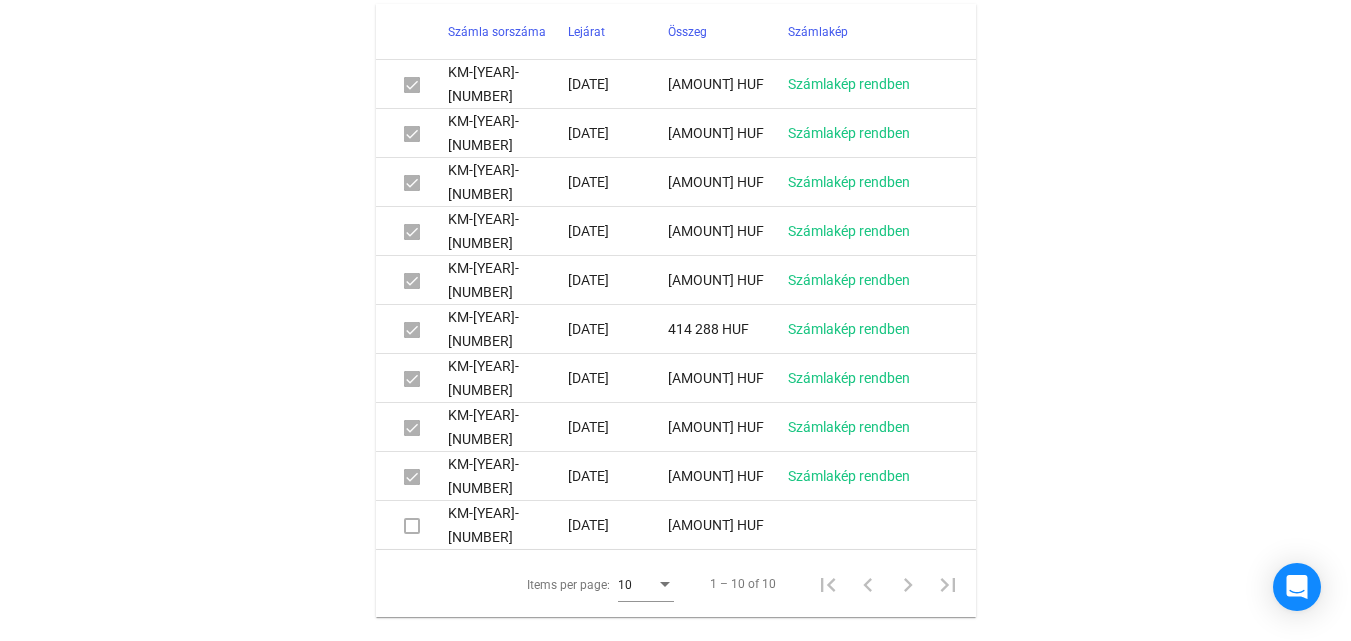 click at bounding box center [412, 526] 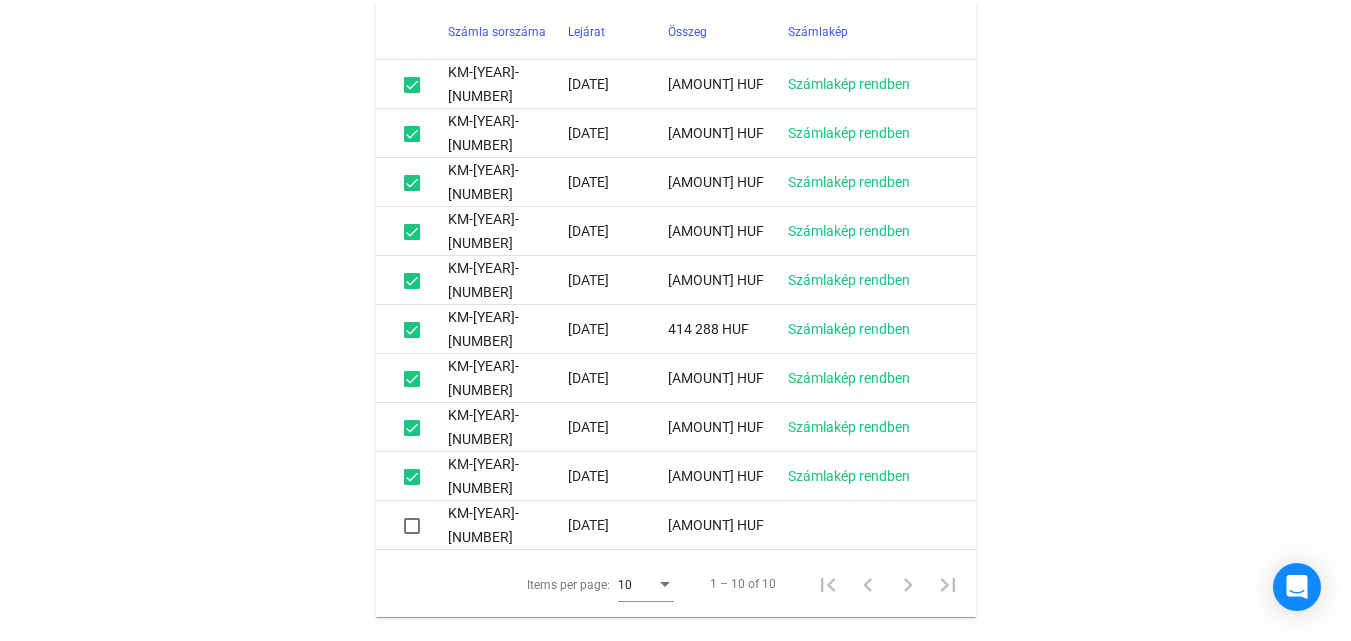 click at bounding box center [412, 526] 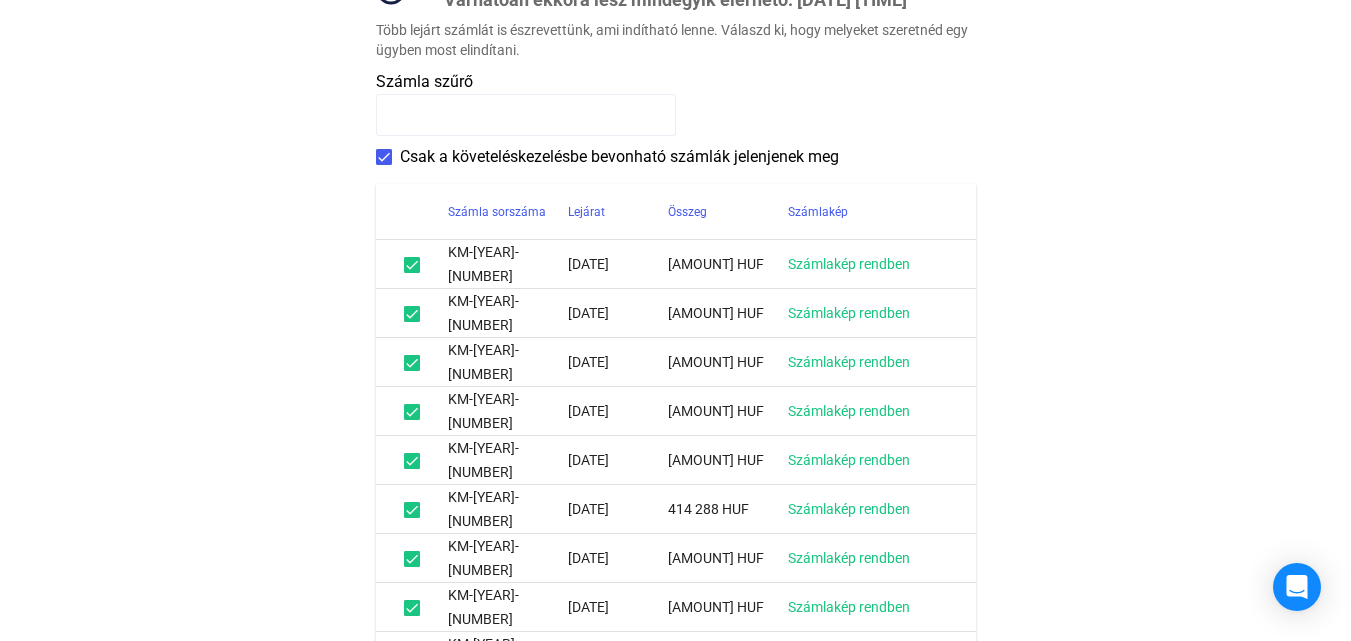 scroll, scrollTop: 809, scrollLeft: 0, axis: vertical 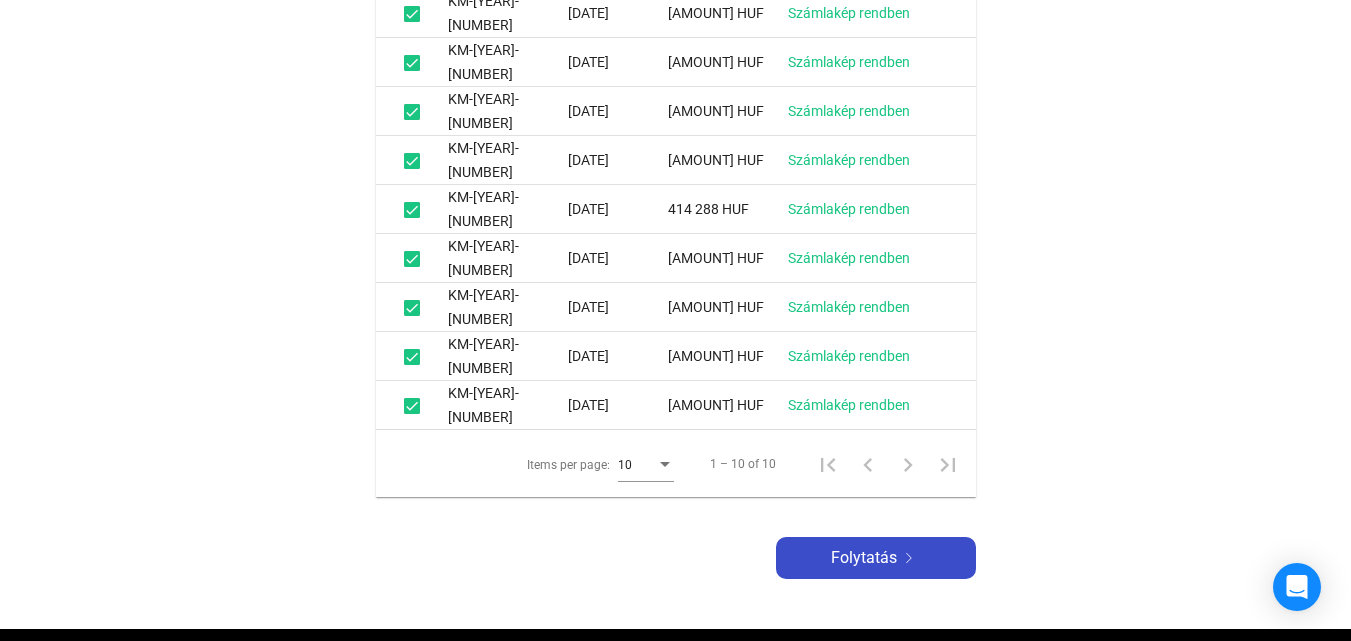 click on "Folytatás" at bounding box center (864, 558) 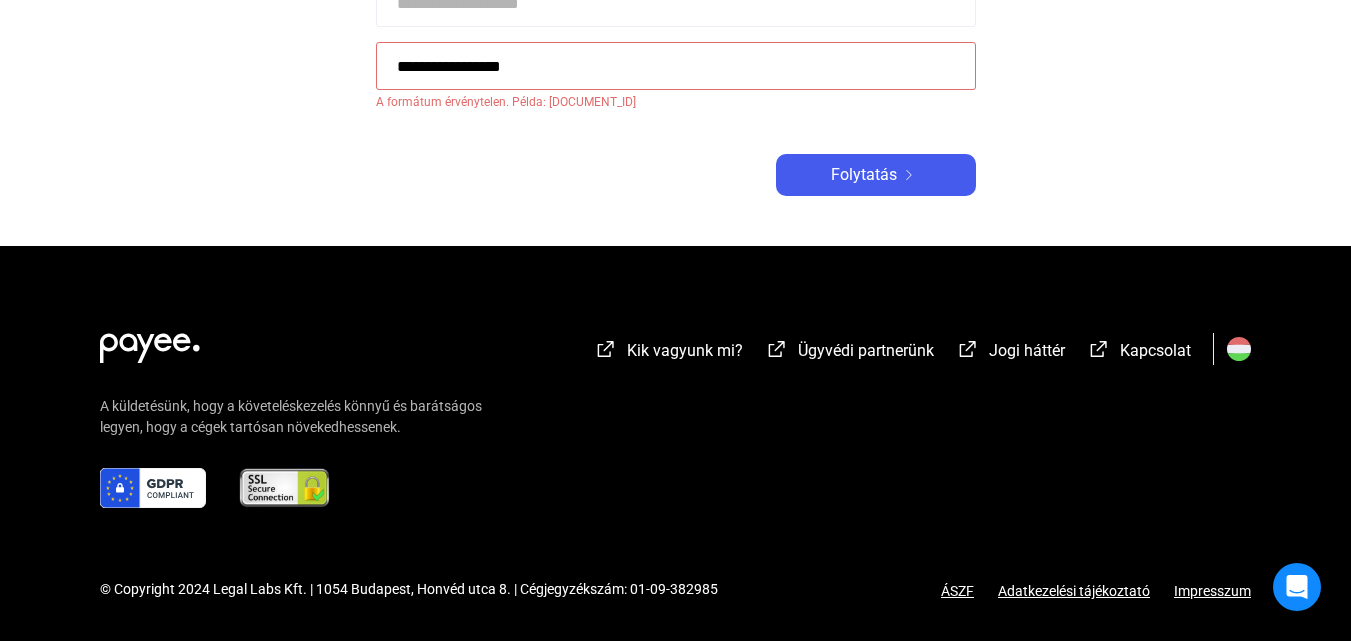 scroll, scrollTop: 0, scrollLeft: 0, axis: both 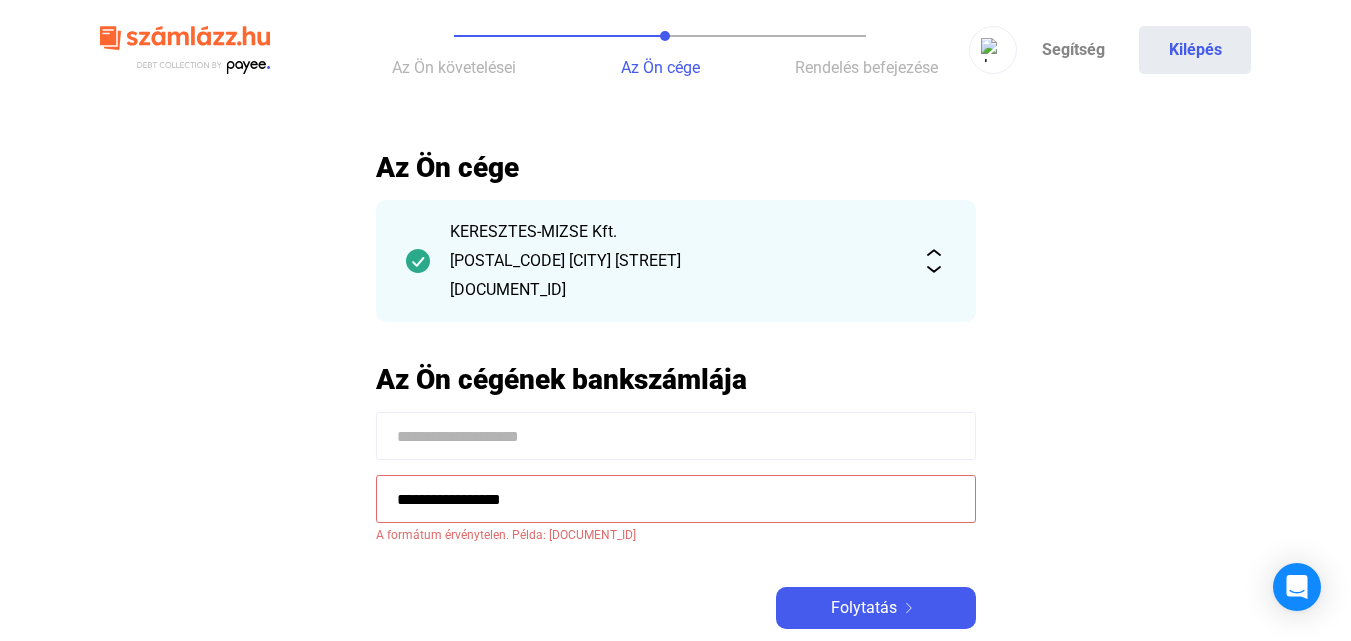 click on "**********" at bounding box center [676, 499] 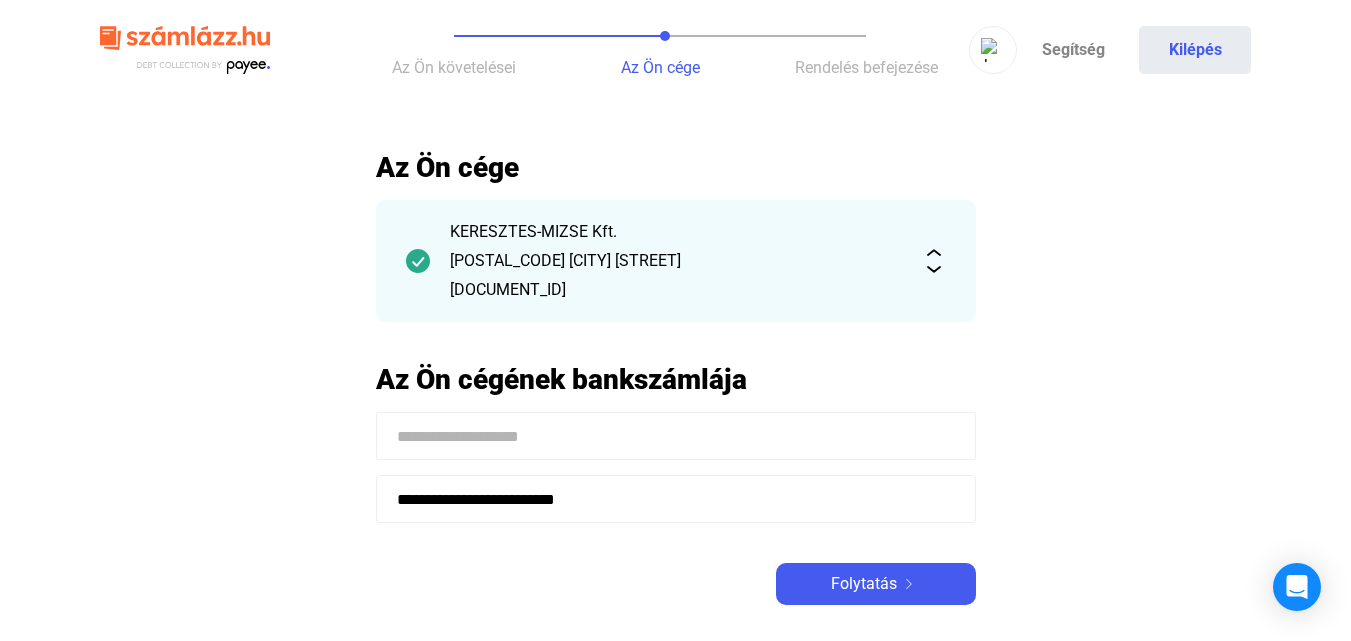 type on "**********" 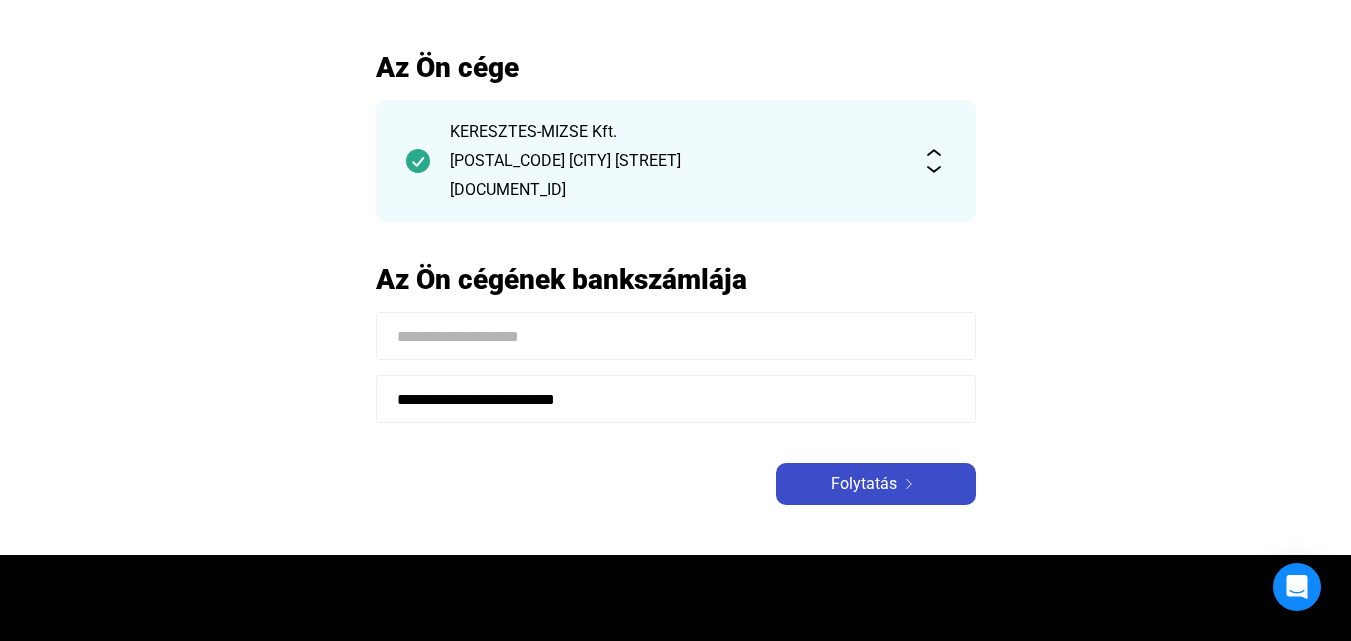 click on "Folytatás" at bounding box center (864, 484) 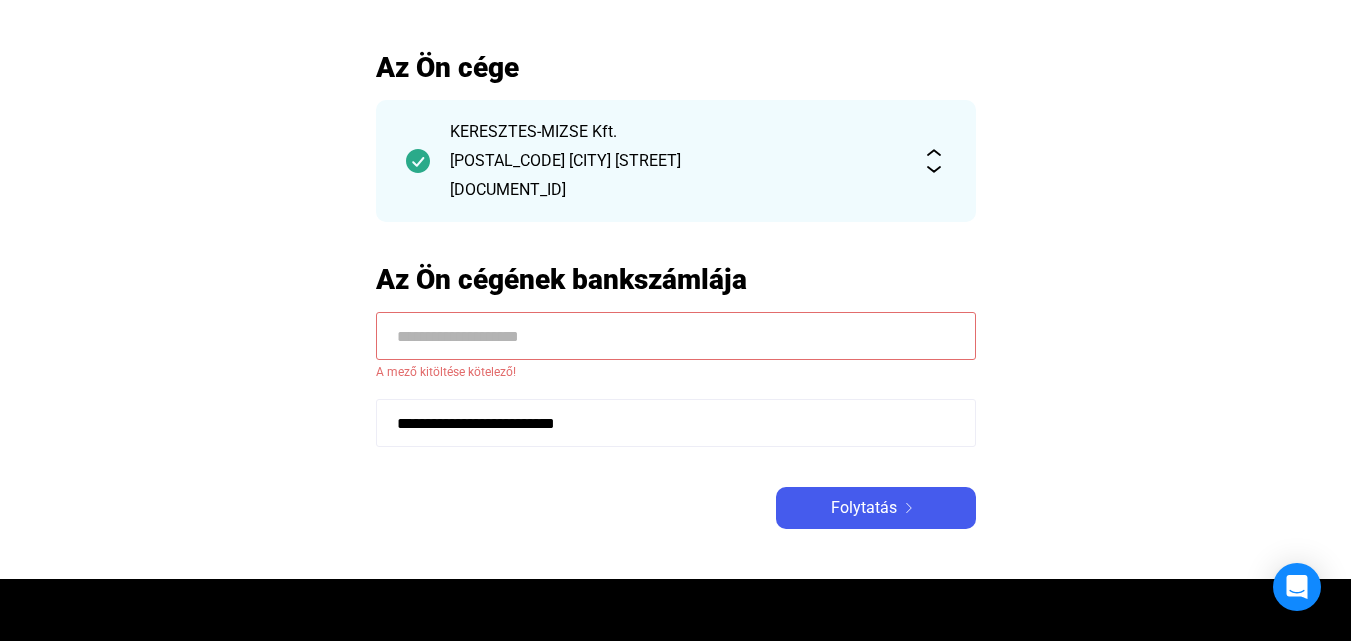 click at bounding box center [676, 336] 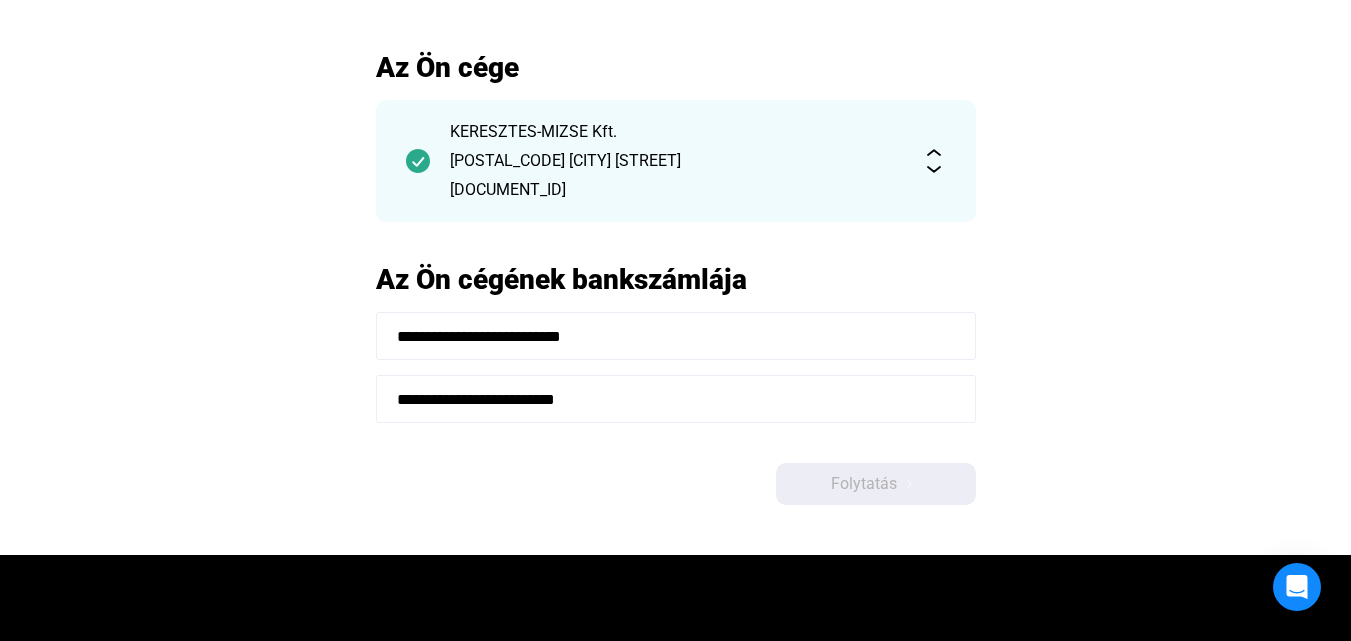 type on "**********" 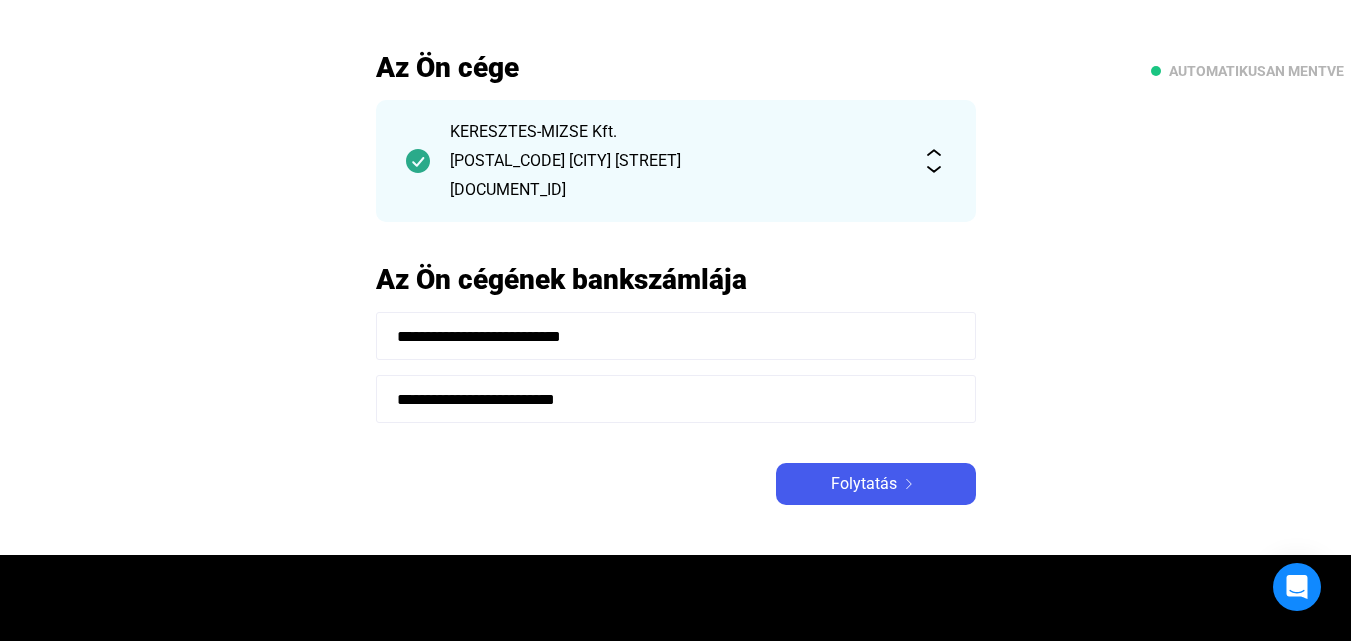 click on "Az Ön cége [COMPANY_NAME] [POSTAL_CODE] [STREET] [NUMBER] [TAX_ID] Az Ön cégének bankszámlája [BANK_ACCOUNT] [BANK_ACCOUNT] Folytatás" at bounding box center (676, 277) 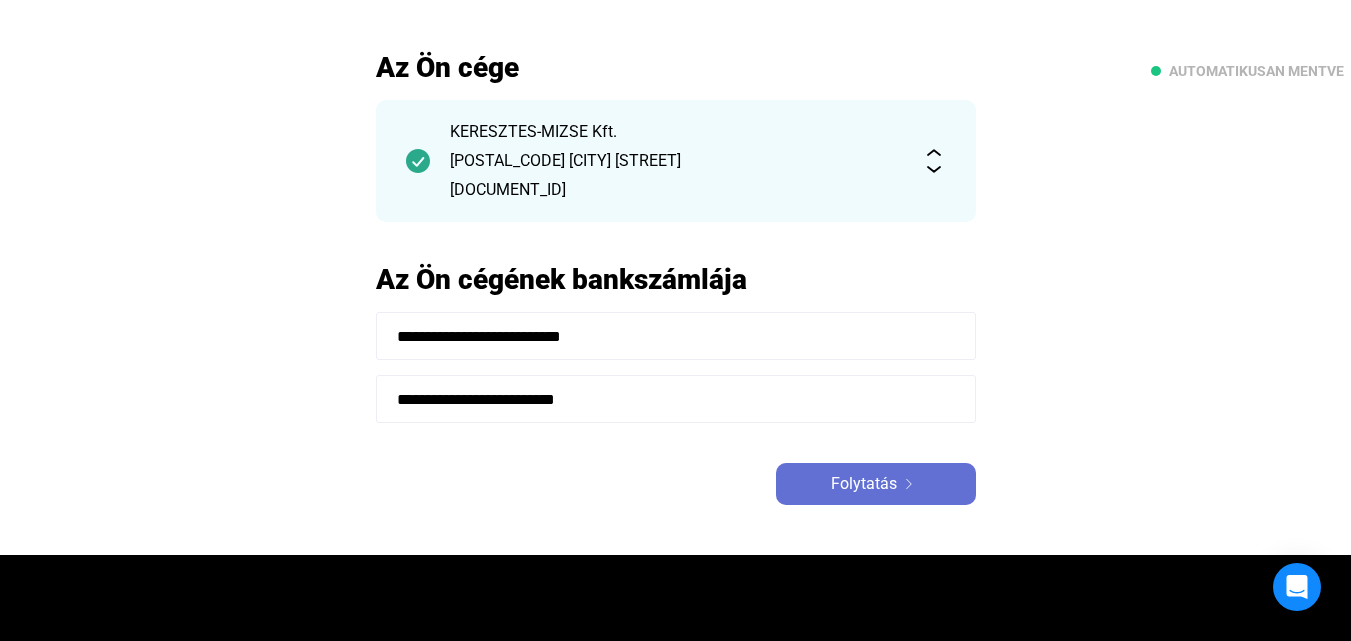 click on "Folytatás" at bounding box center (876, 484) 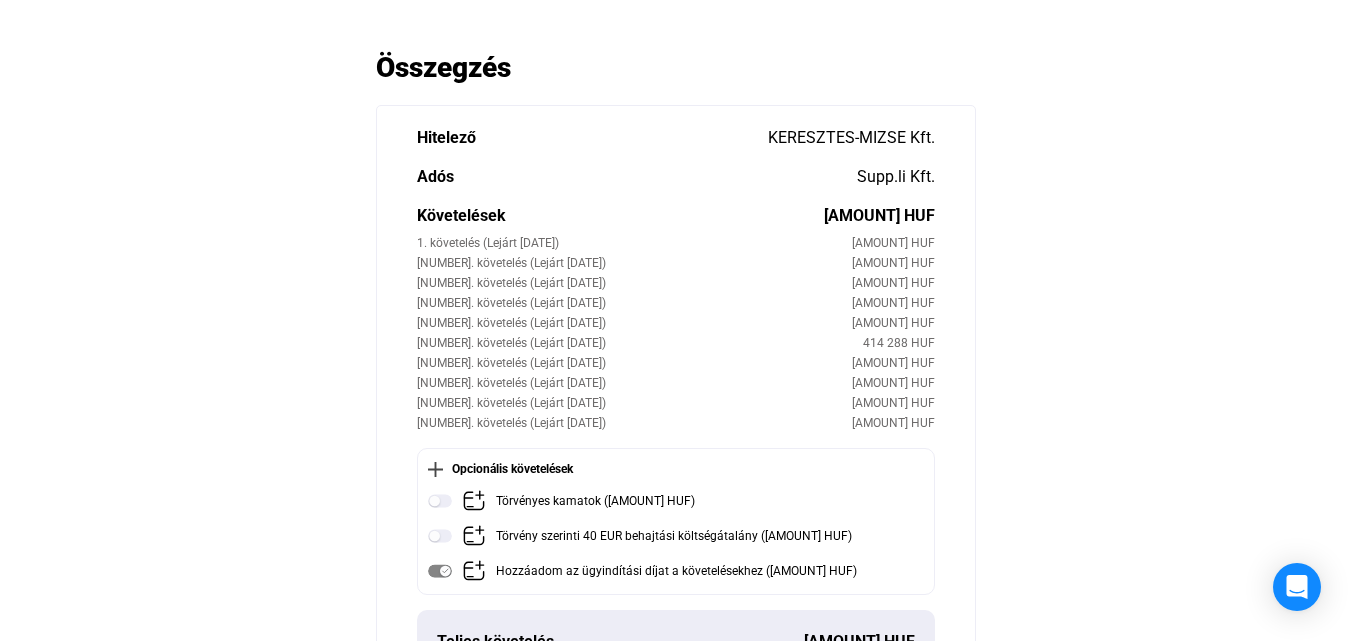 scroll, scrollTop: 200, scrollLeft: 0, axis: vertical 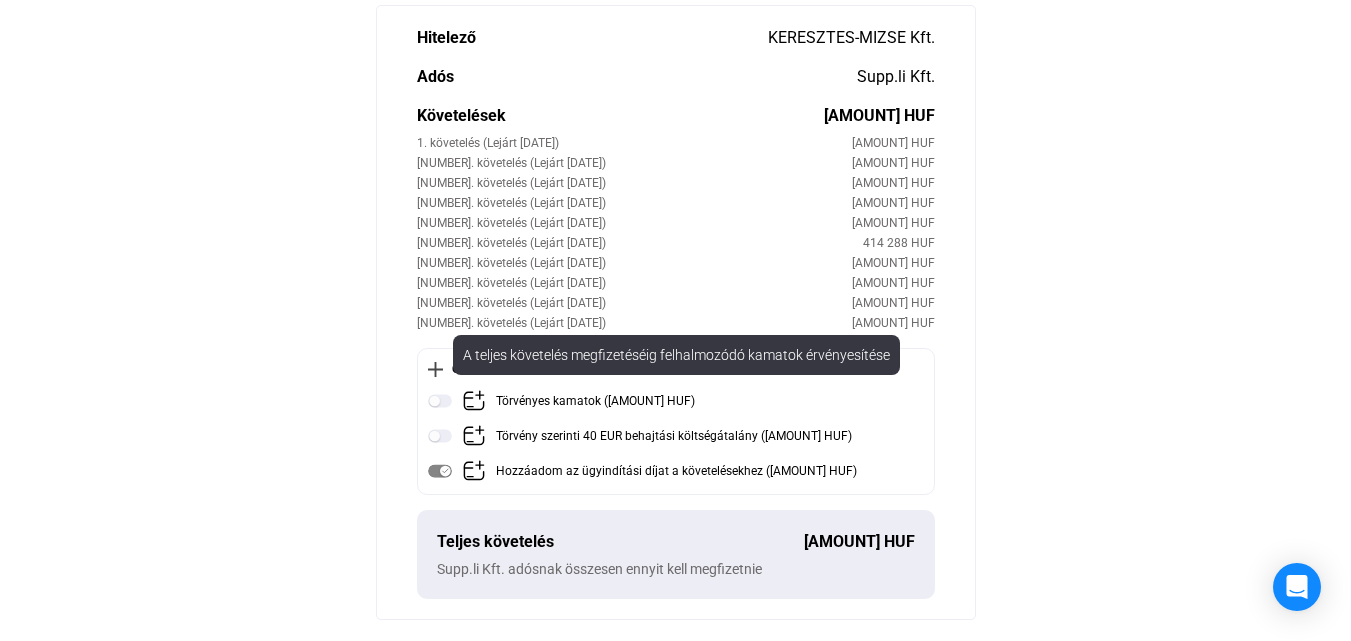 click at bounding box center [440, 401] 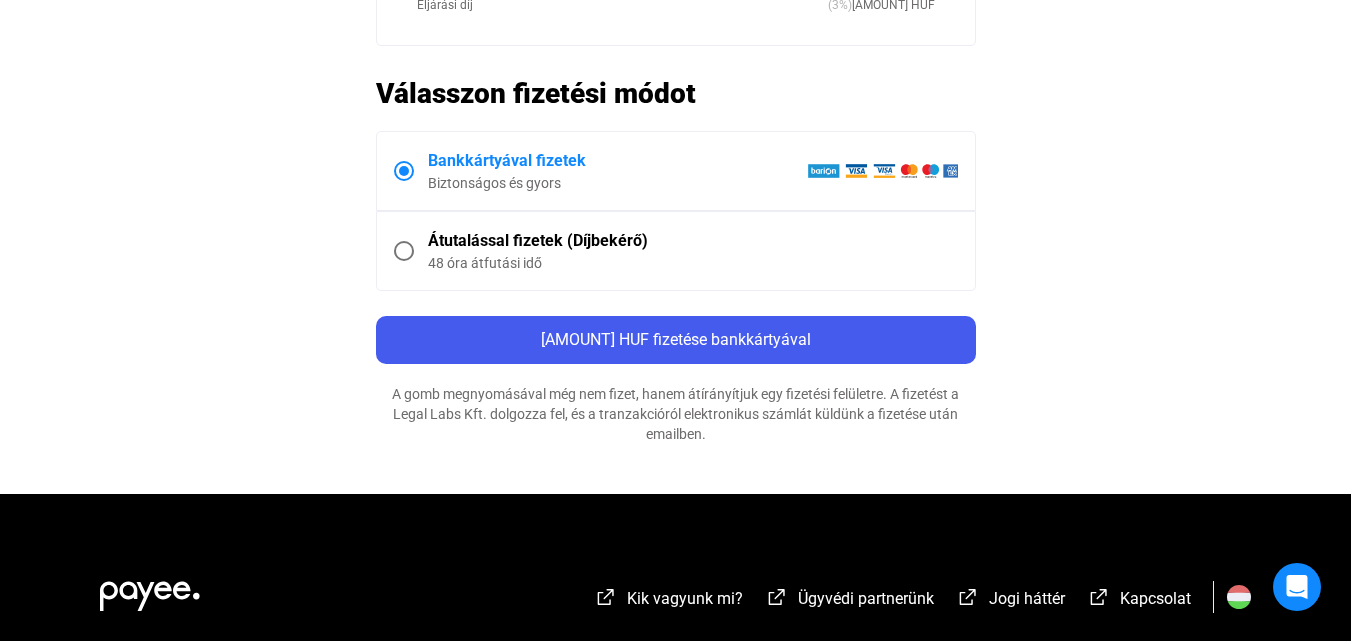 scroll, scrollTop: 900, scrollLeft: 0, axis: vertical 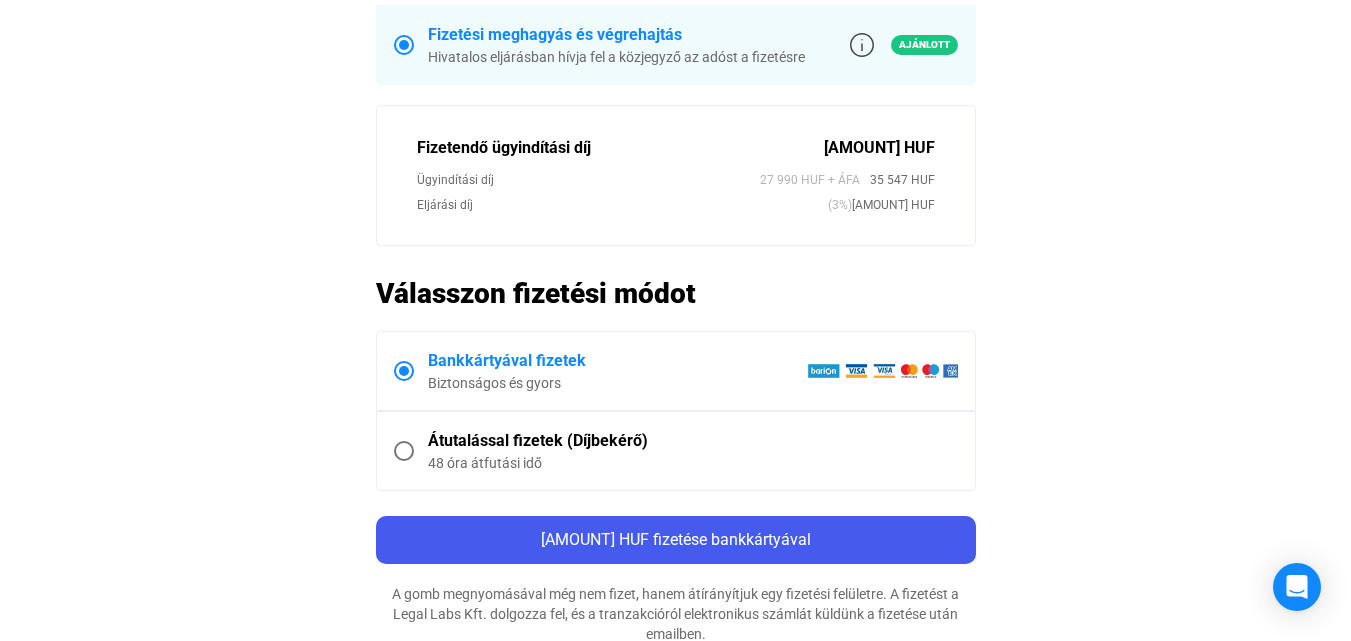 click on "Válasszon fizetési módot" at bounding box center [676, 293] 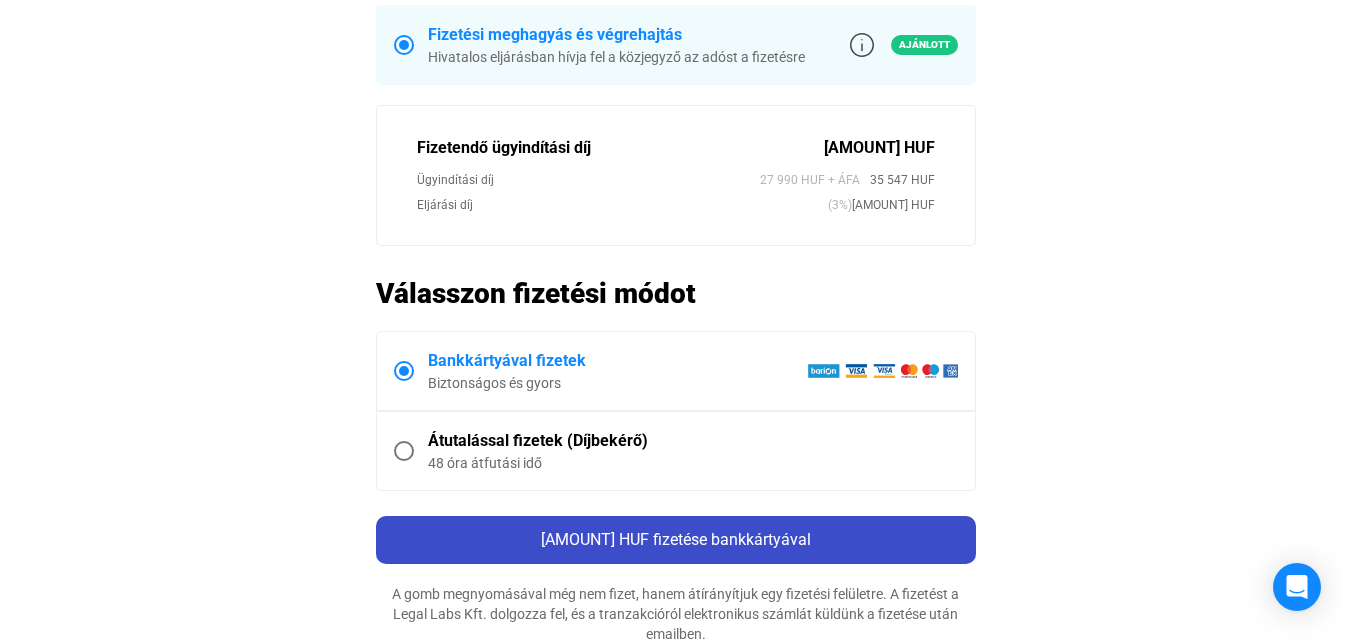 scroll, scrollTop: 1000, scrollLeft: 0, axis: vertical 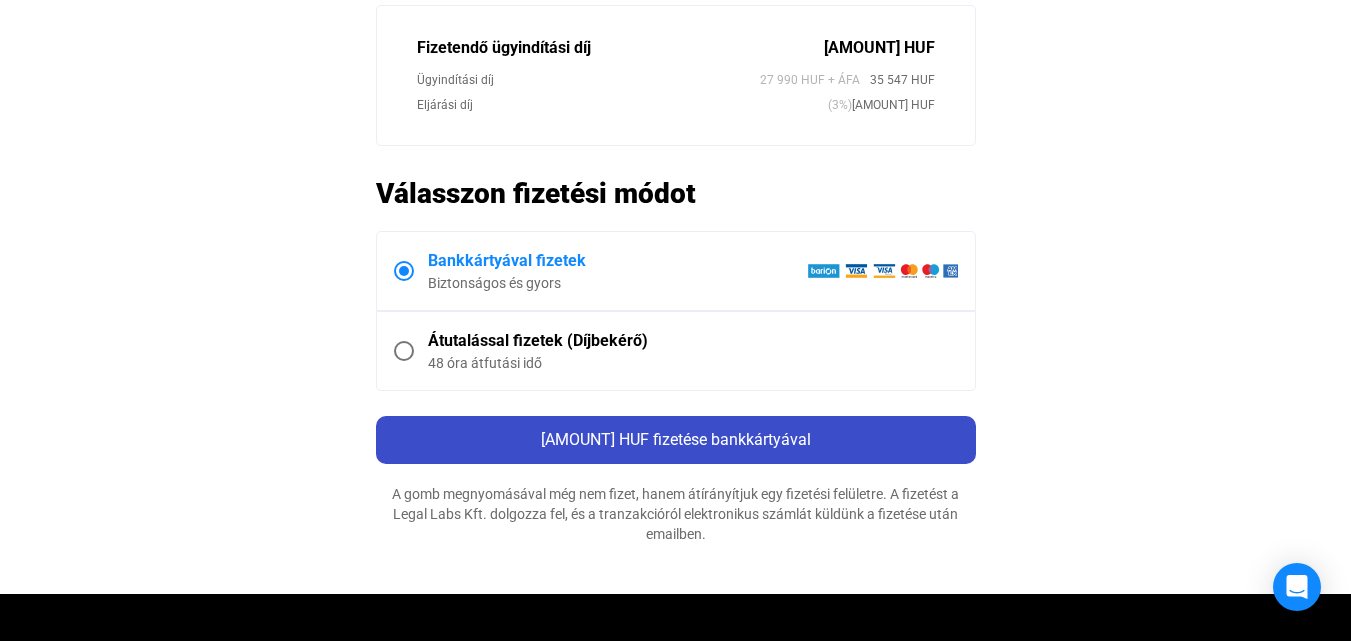 click on "[AMOUNT] HUF fizetése bankkártyával" at bounding box center [676, 440] 